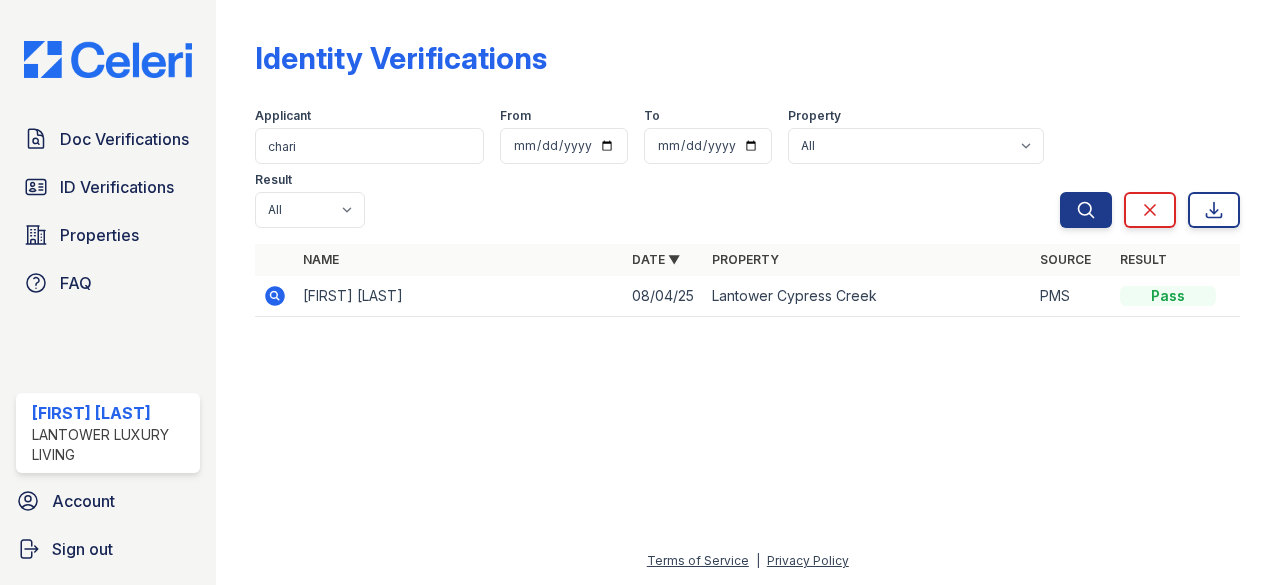 scroll, scrollTop: 0, scrollLeft: 0, axis: both 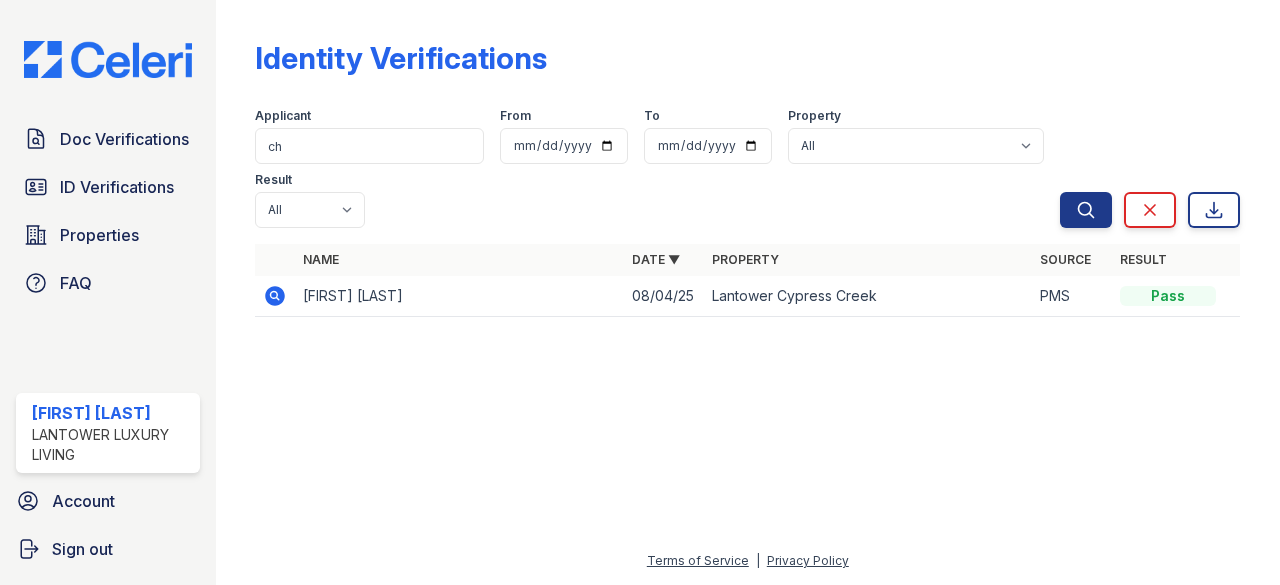 type on "c" 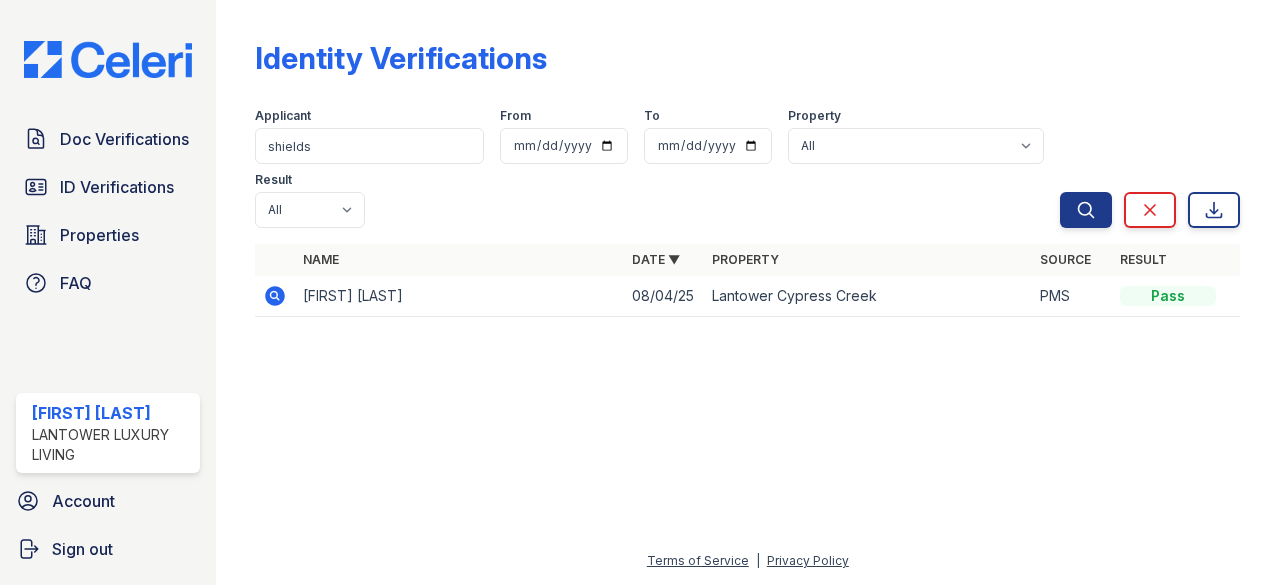 type on "shields" 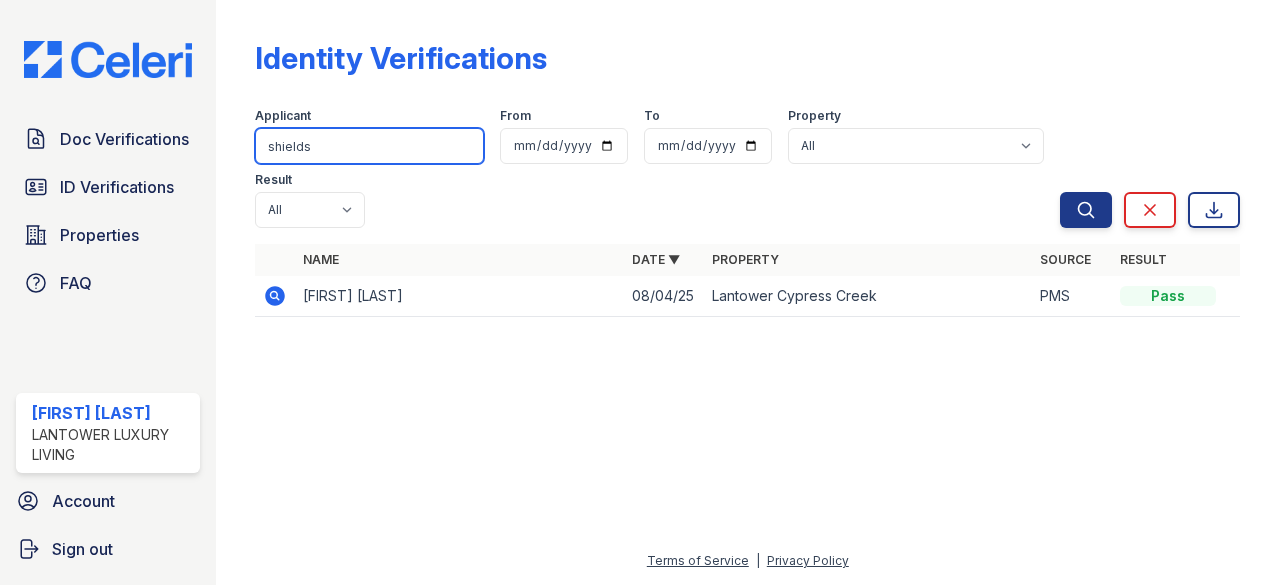 drag, startPoint x: 336, startPoint y: 157, endPoint x: 228, endPoint y: 163, distance: 108.16654 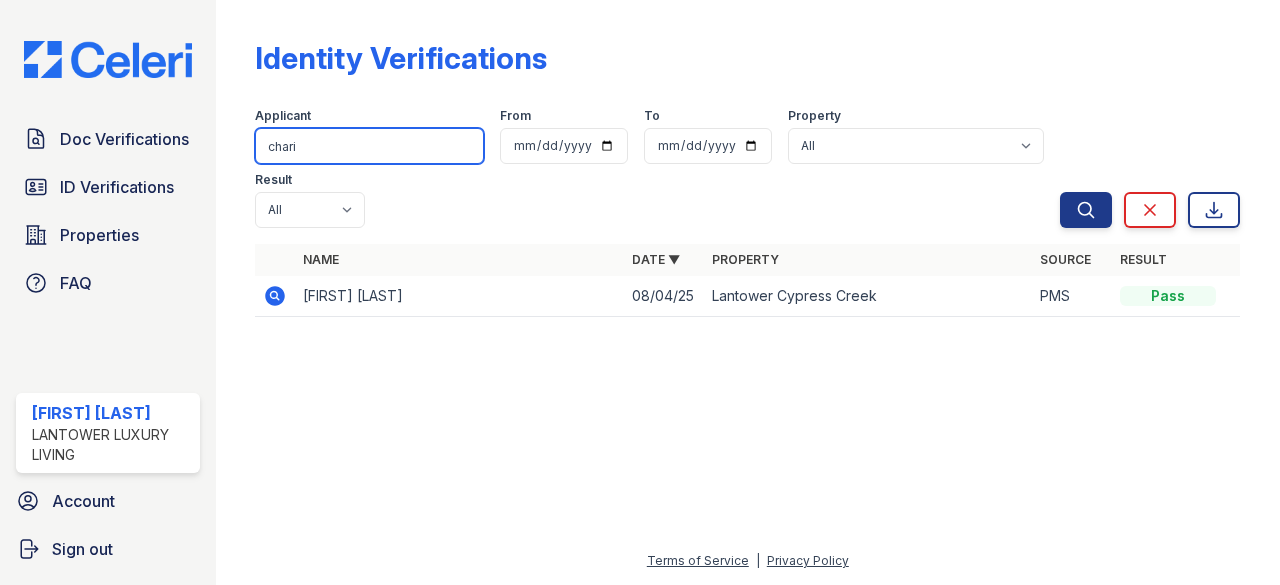 type on "[NAME]" 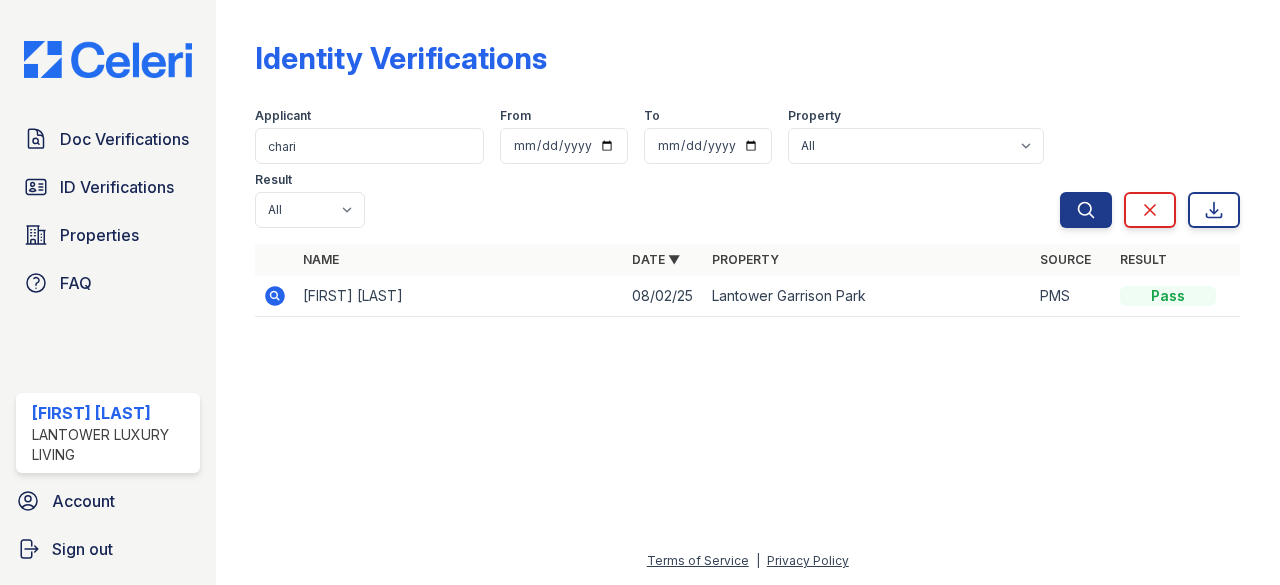 click 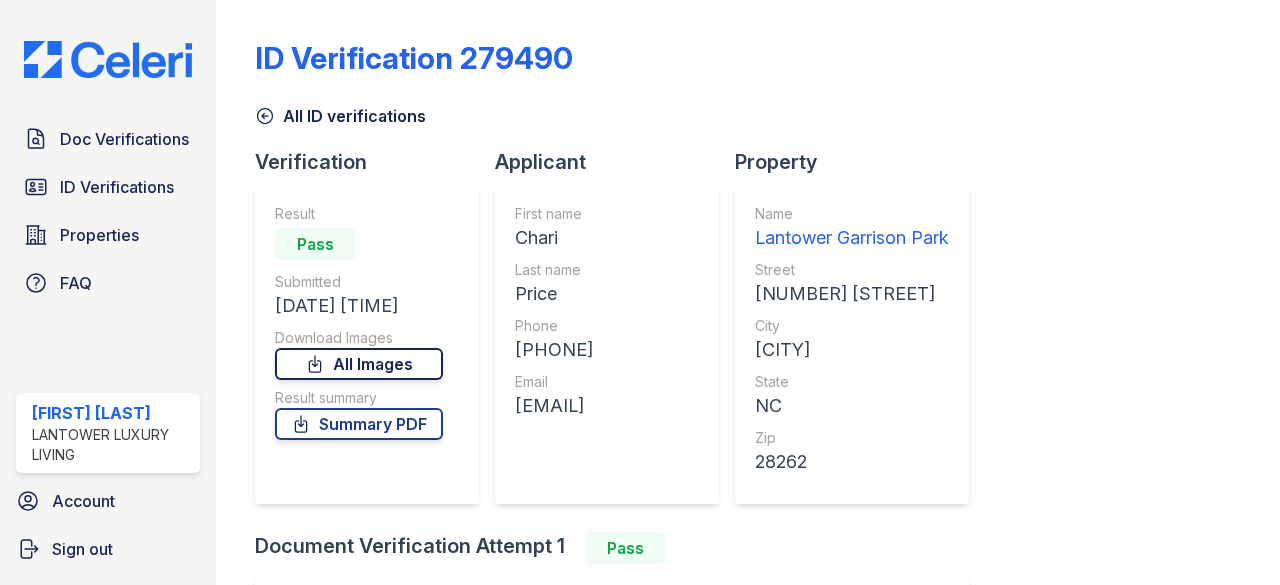 scroll, scrollTop: 0, scrollLeft: 0, axis: both 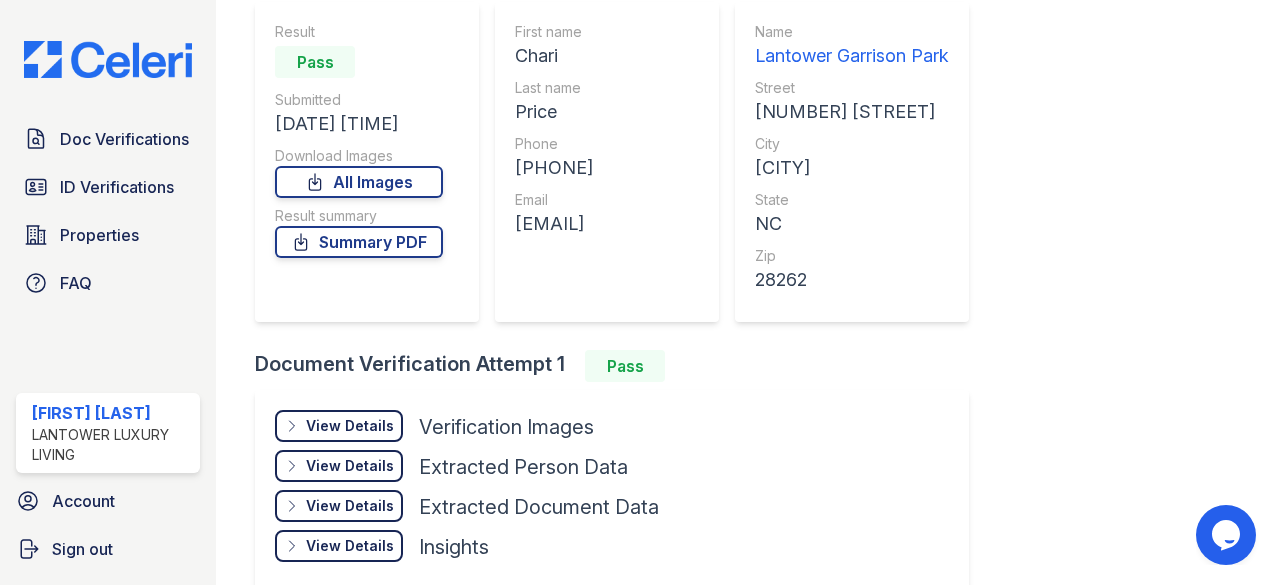 click on "View Details" at bounding box center [350, 426] 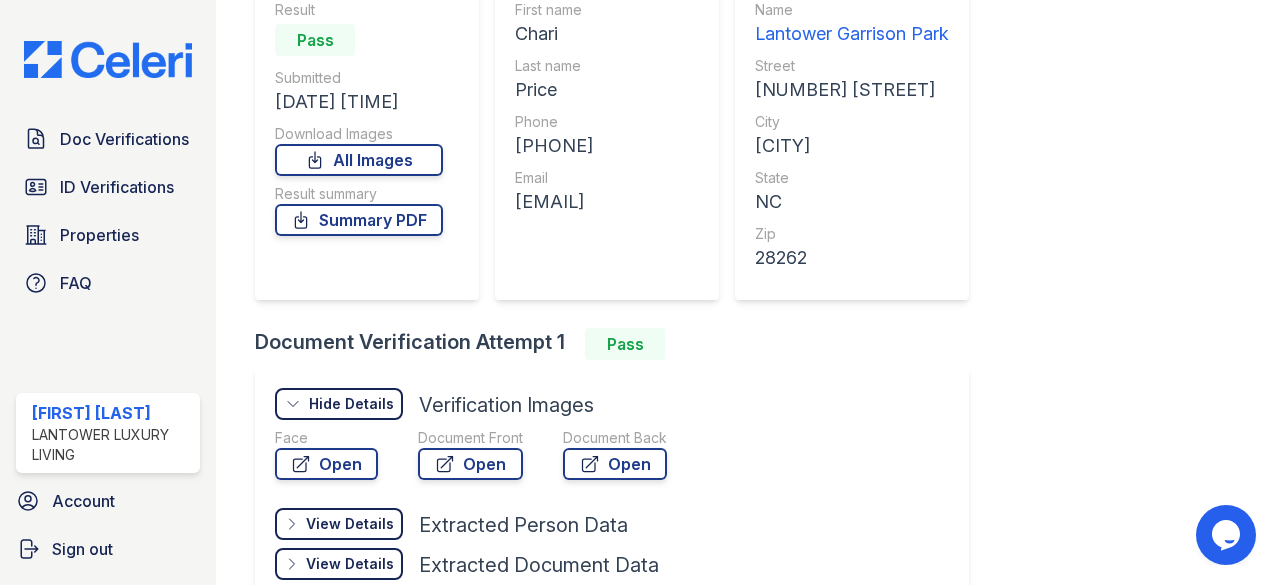 scroll, scrollTop: 62, scrollLeft: 0, axis: vertical 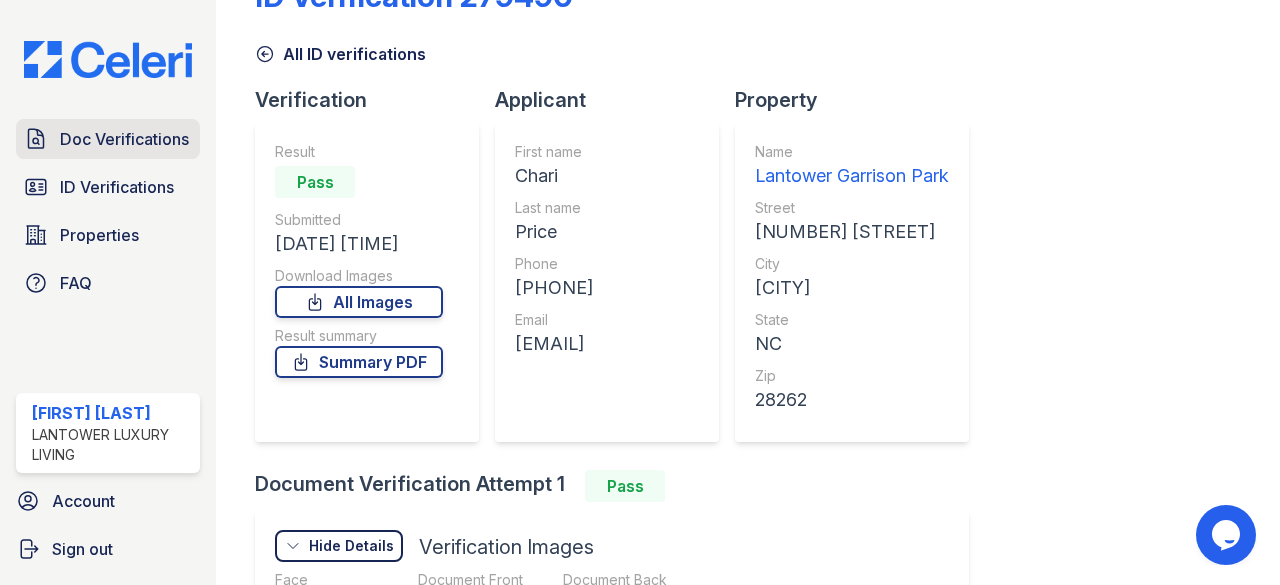click on "Doc Verifications" at bounding box center [124, 139] 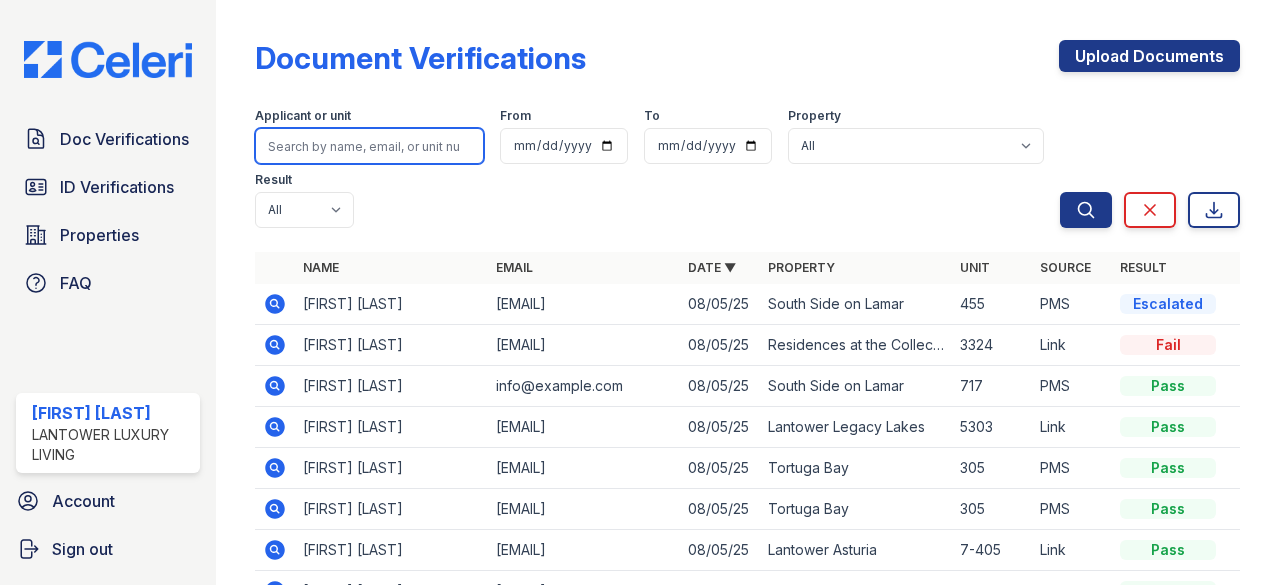 click at bounding box center (369, 146) 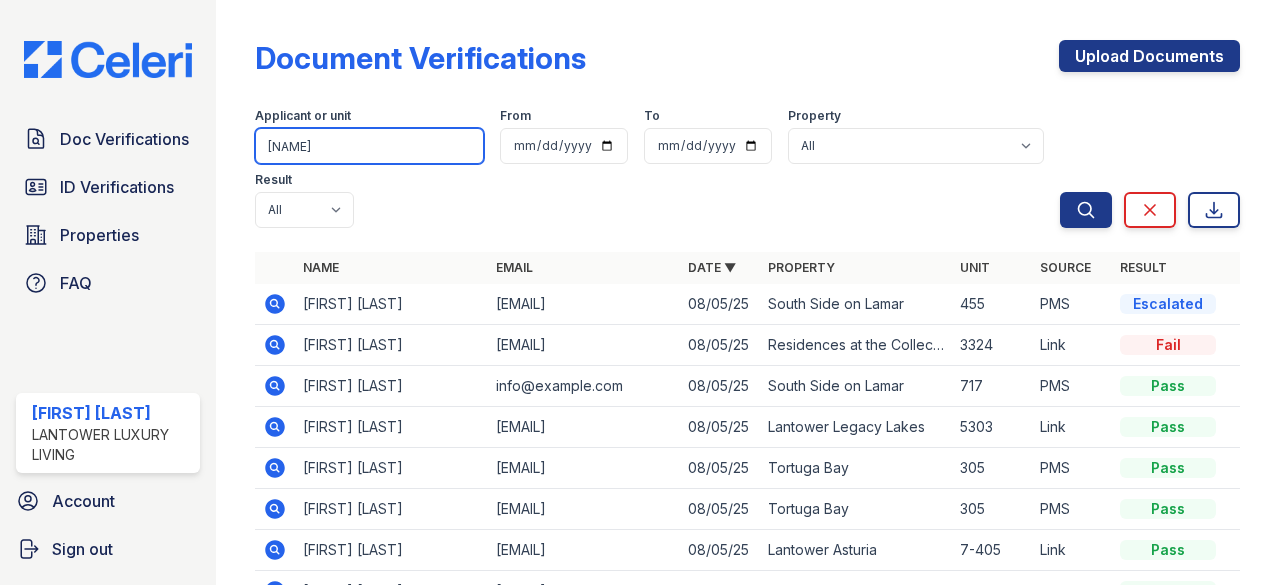 type on "chari" 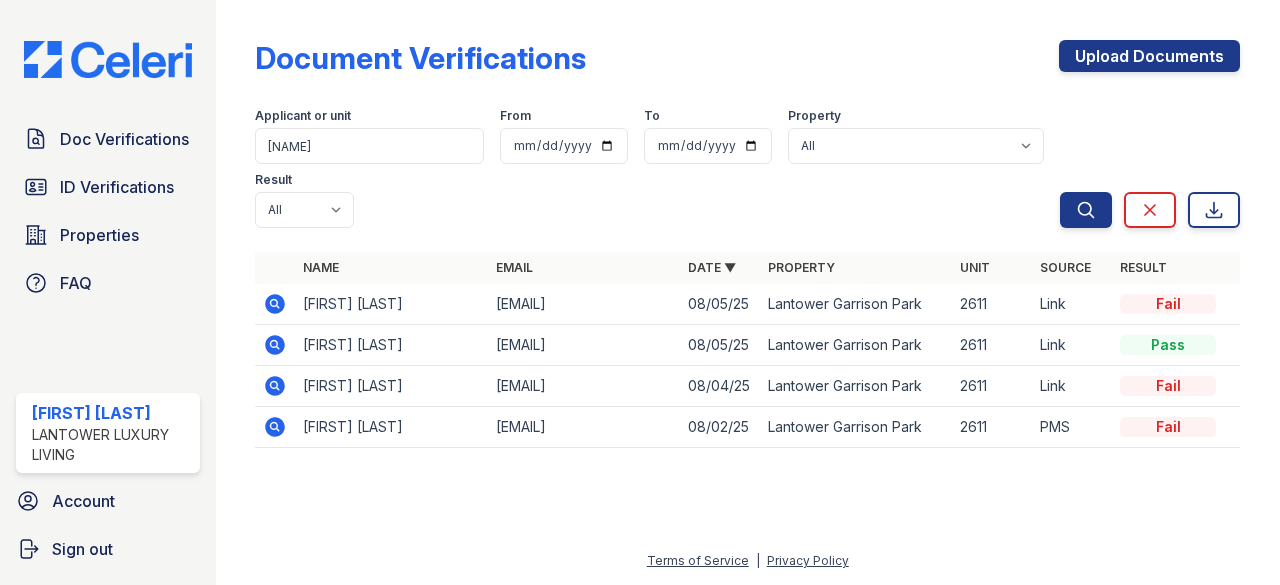 click 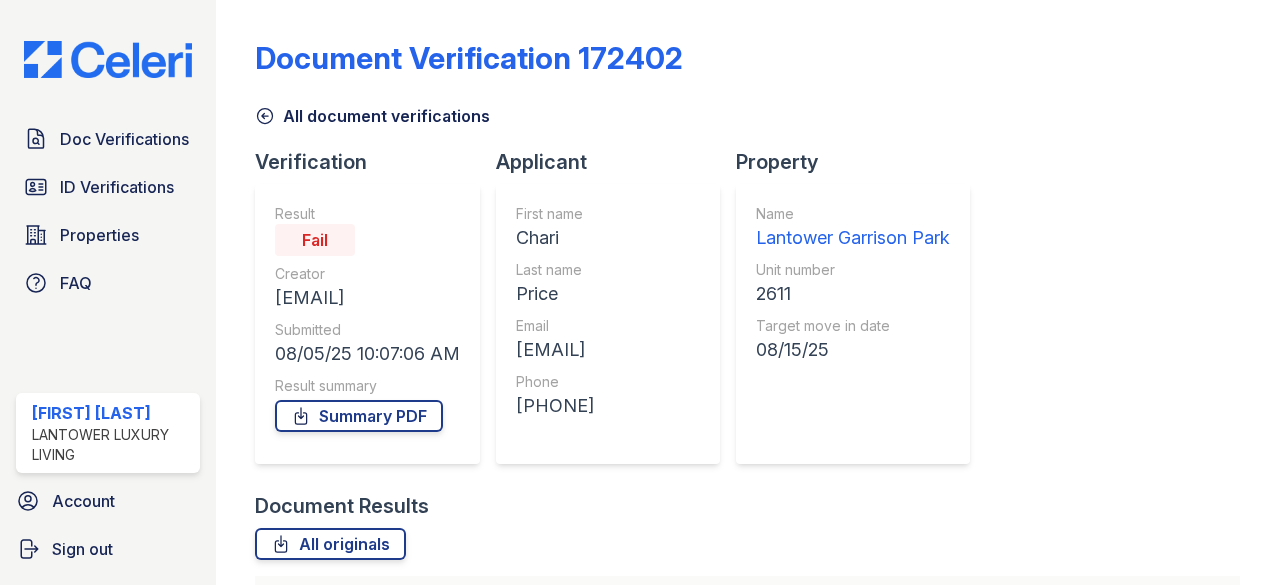 scroll, scrollTop: 0, scrollLeft: 0, axis: both 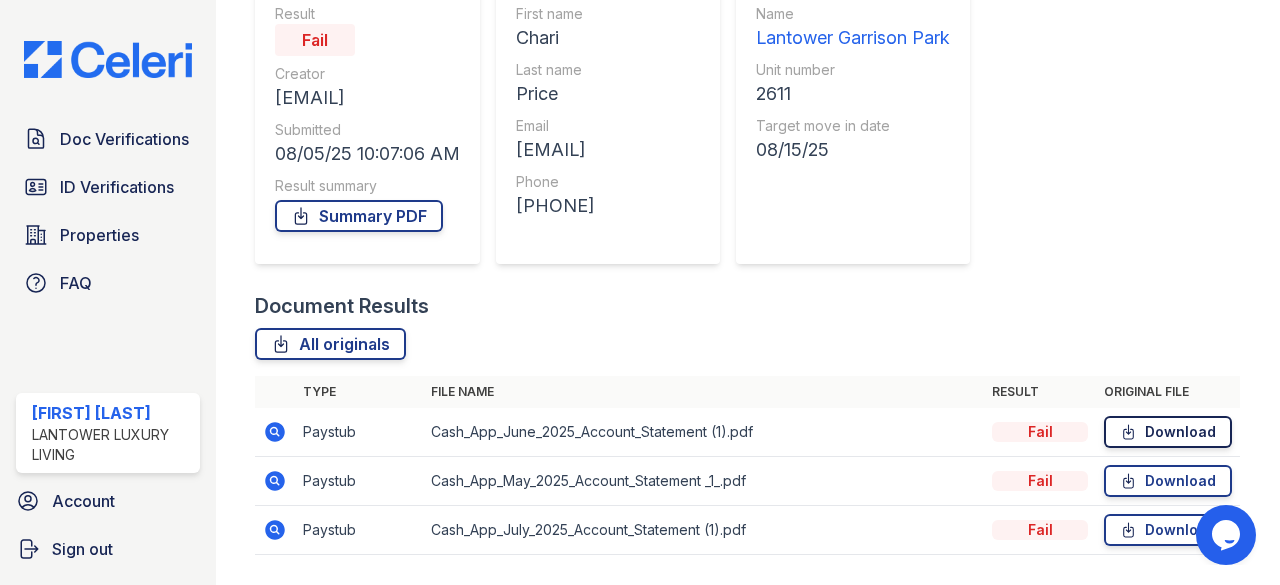 click on "Download" at bounding box center (1168, 432) 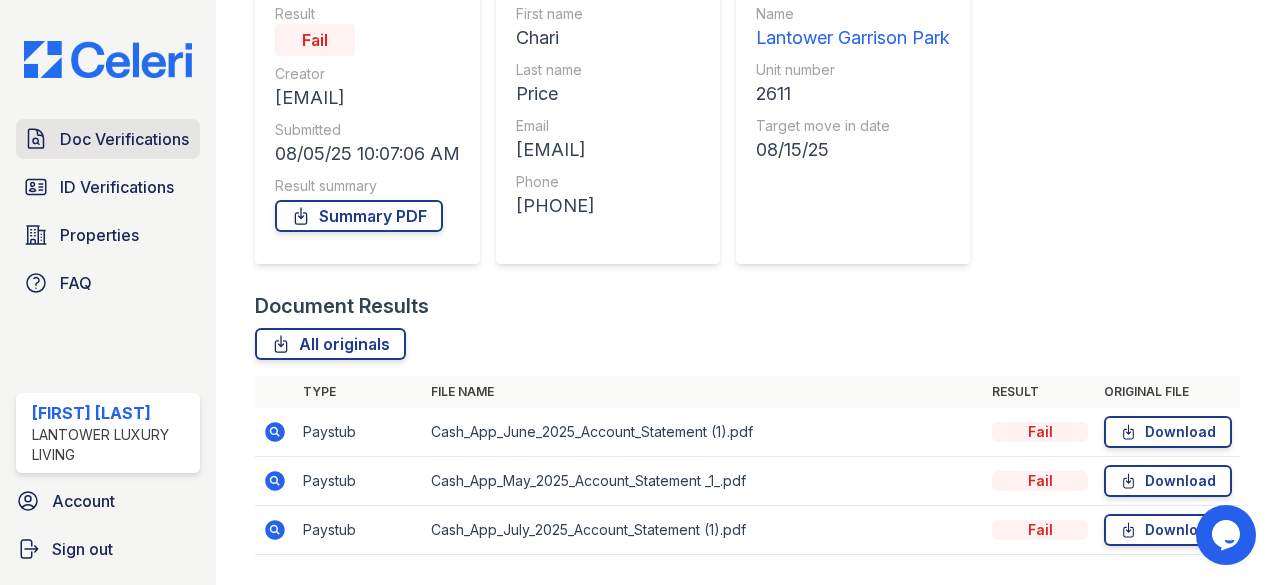 click on "Doc Verifications" at bounding box center (124, 139) 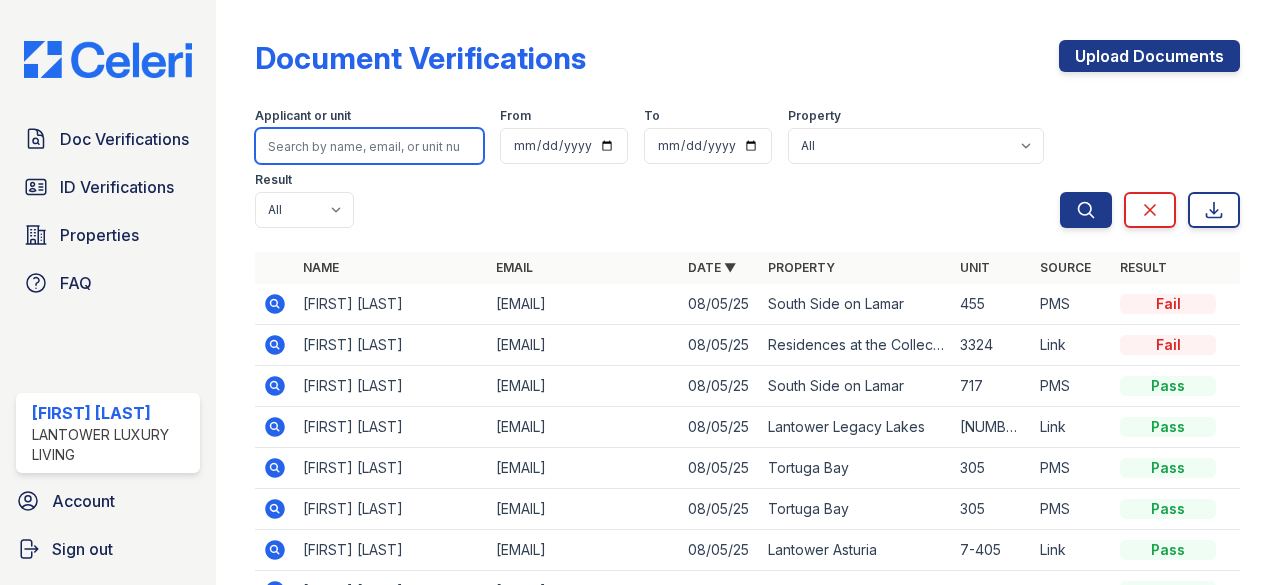 click at bounding box center [369, 146] 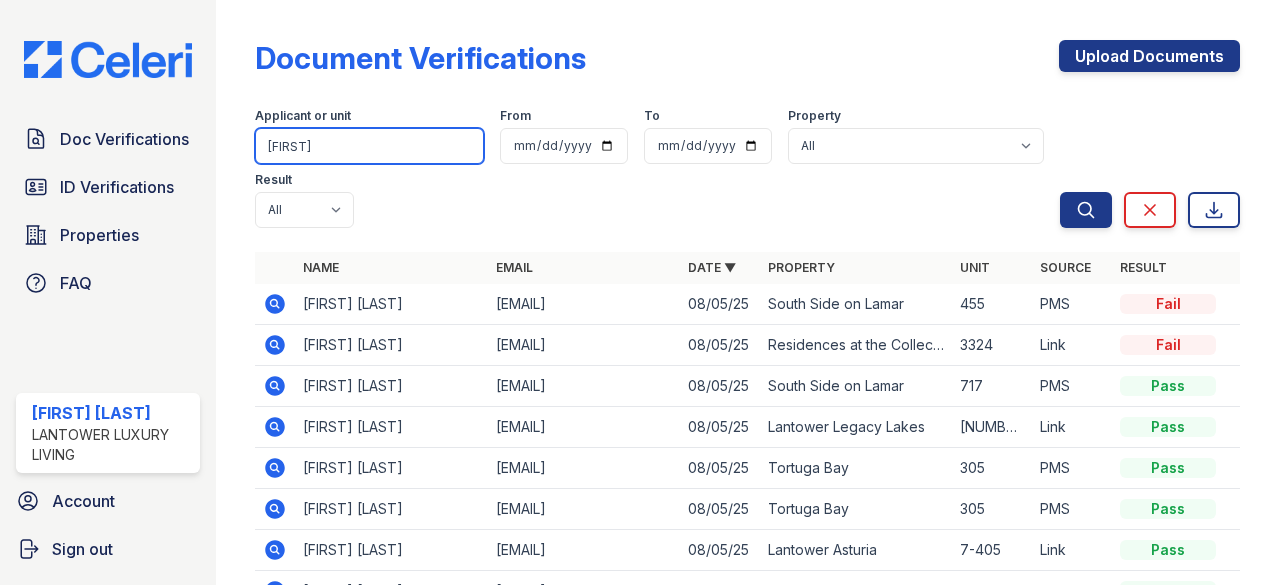 type on "[NAME]" 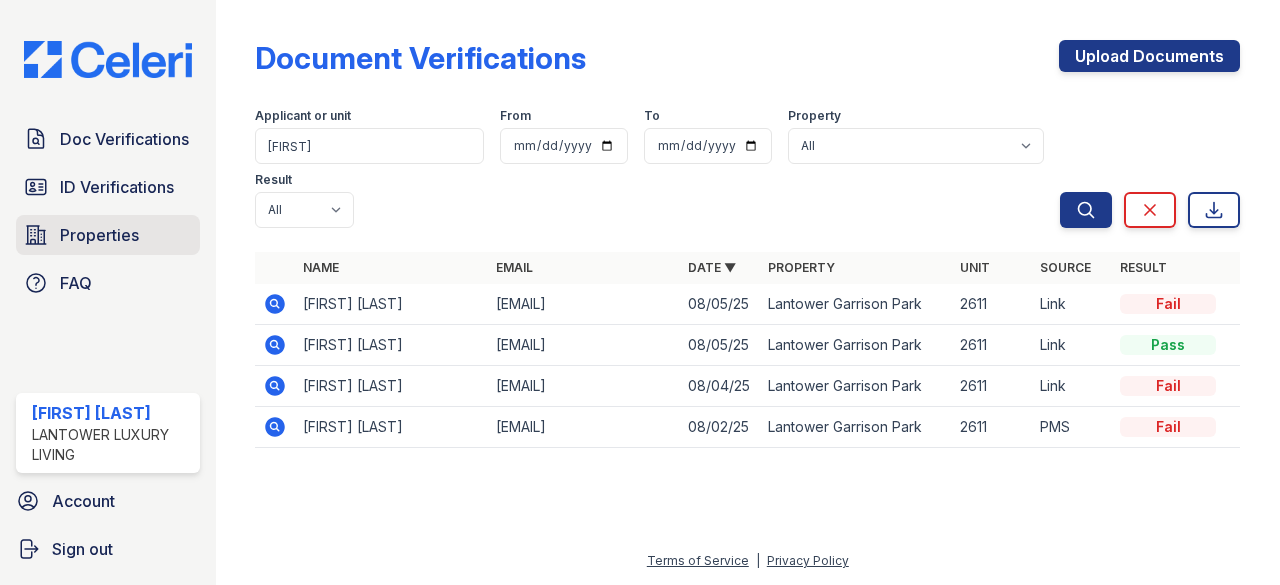 click on "Properties" at bounding box center (99, 235) 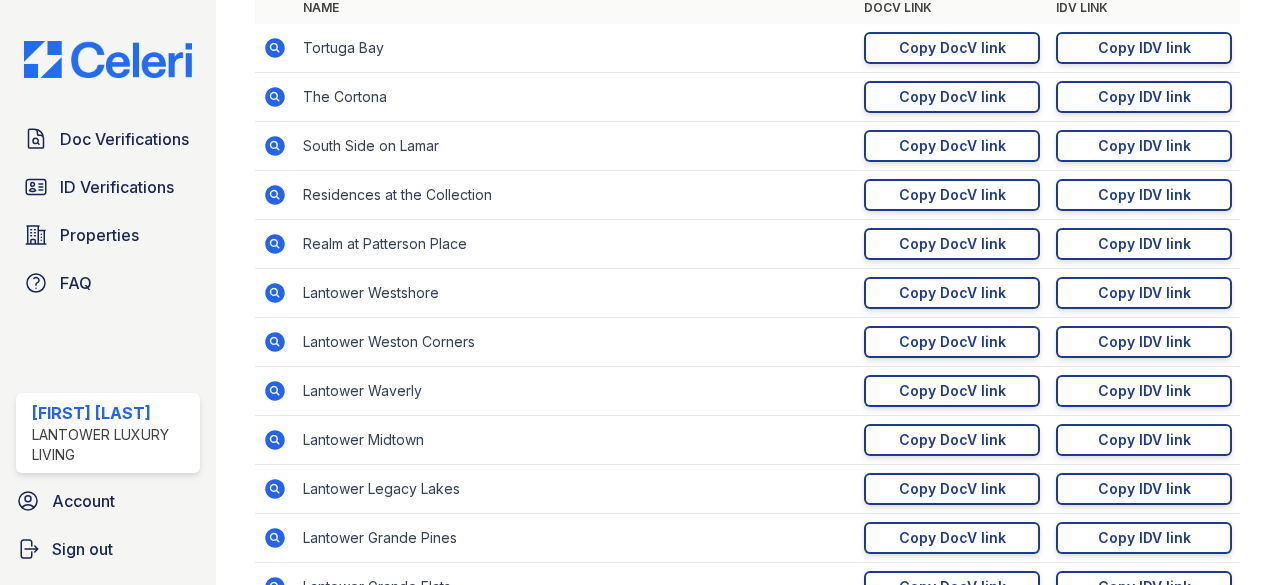 scroll, scrollTop: 400, scrollLeft: 0, axis: vertical 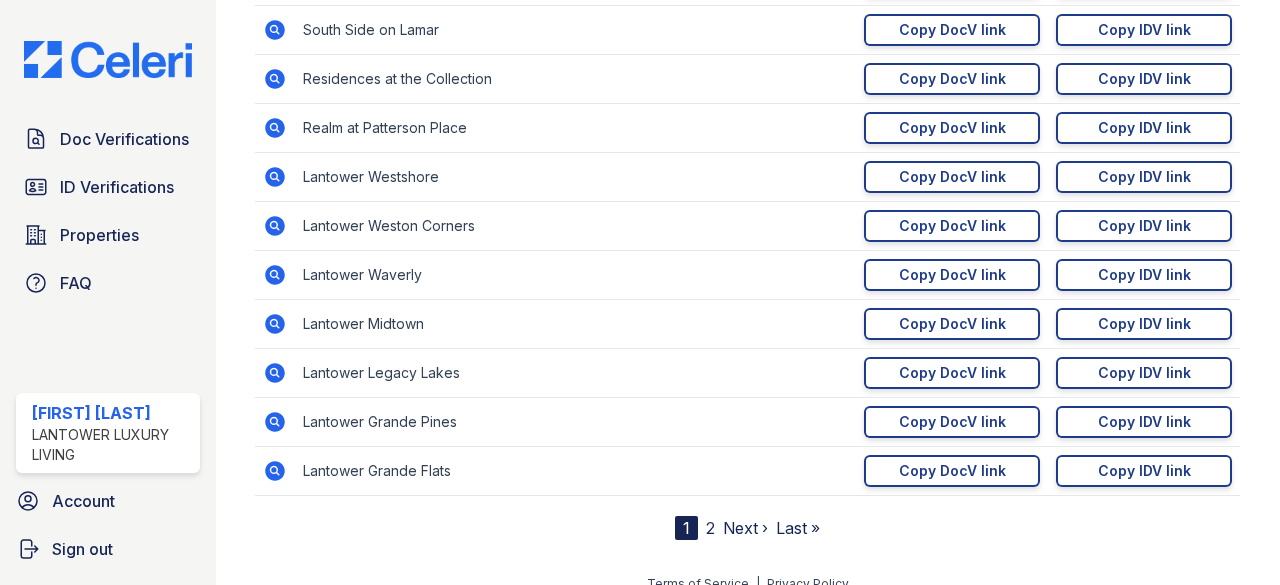 click on "2" at bounding box center (710, 528) 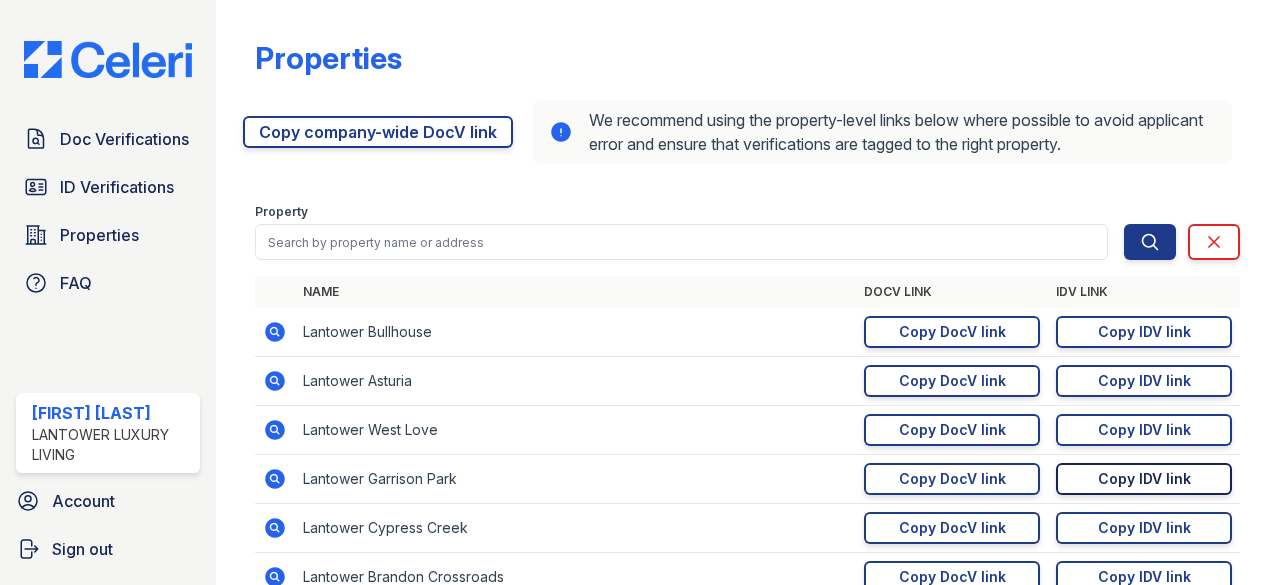 click on "Copy IDV link" at bounding box center (1144, 479) 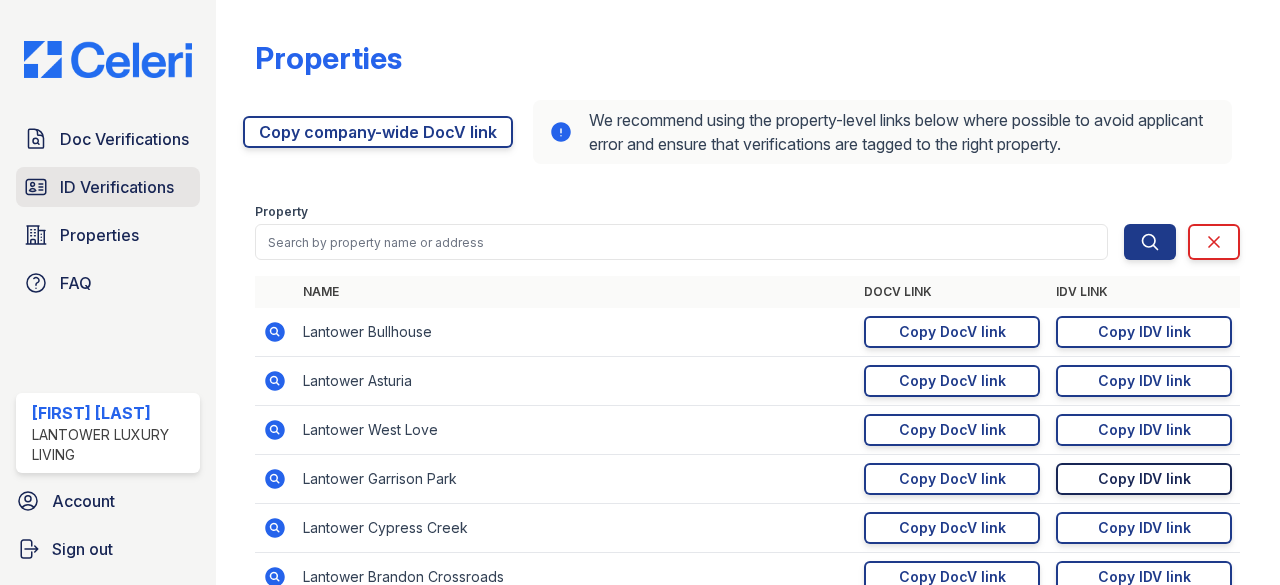 click on "ID Verifications" at bounding box center [117, 187] 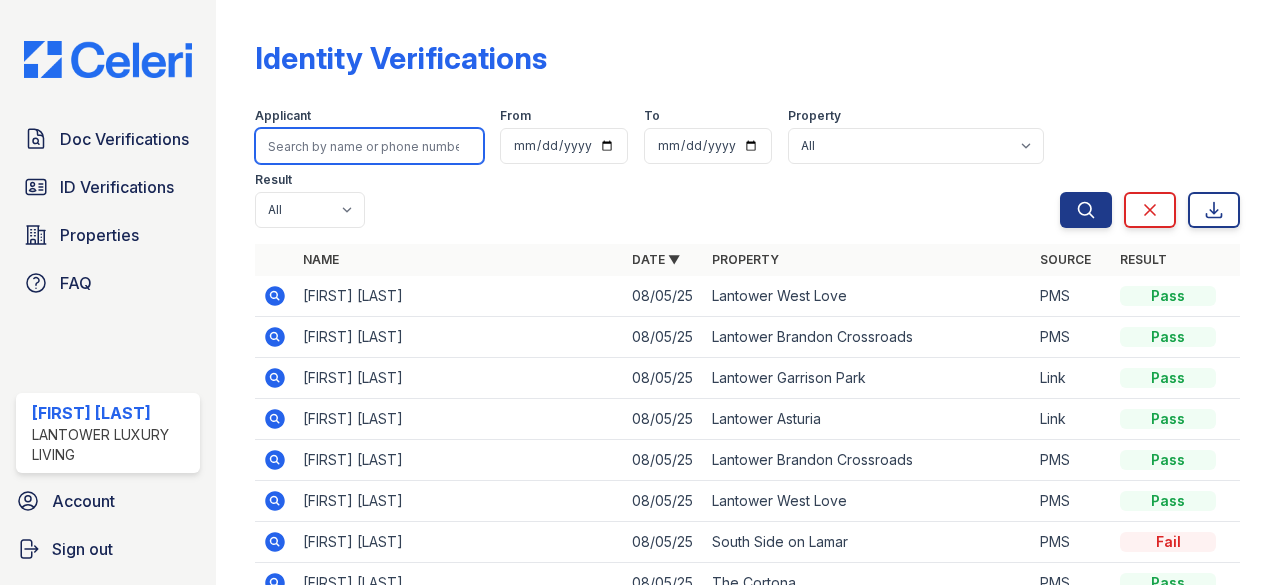 click at bounding box center (369, 146) 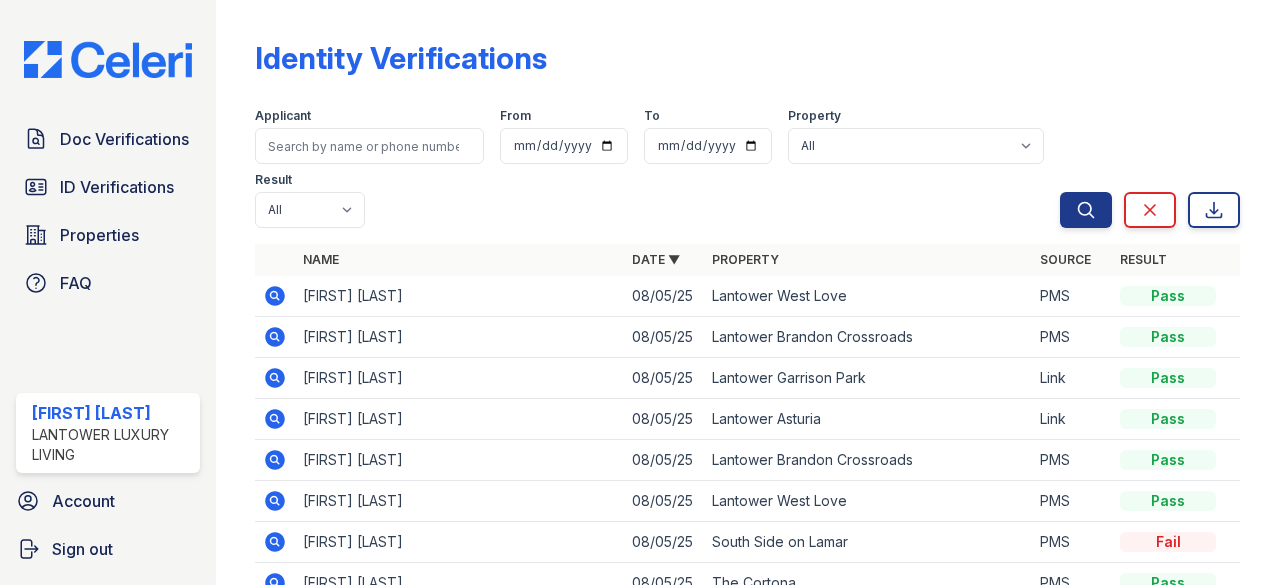 click on "Identity Verifications
Filter
Applicant
From
To
Property
All
Lantower Ambrosio
Lantower Asturia
Lantower Brandon Crossroads
Lantower Bullhouse
Lantower Cypress Creek
Lantower Edgewater
Lantower Garrison Park
Lantower Grande Flats
Lantower Grande Pines
Lantower Legacy Lakes
Lantower Midtown
Lantower Round Rock
Lantower Techridge
Lantower Waverly
Lantower West Love
Lantower Weston Corners
Lantower Westshore
Realm at Patterson Place
Residences at the Collection
South Side on Lamar
The Cortona
Tortuga Bay
Result
All
Pass
Fail
Caution
Resubmit
Search
Clear
Export
Search
Clear
Export
Name
Date ▼
Property
Source
Result
Asia Ataghauman" at bounding box center (748, 292) 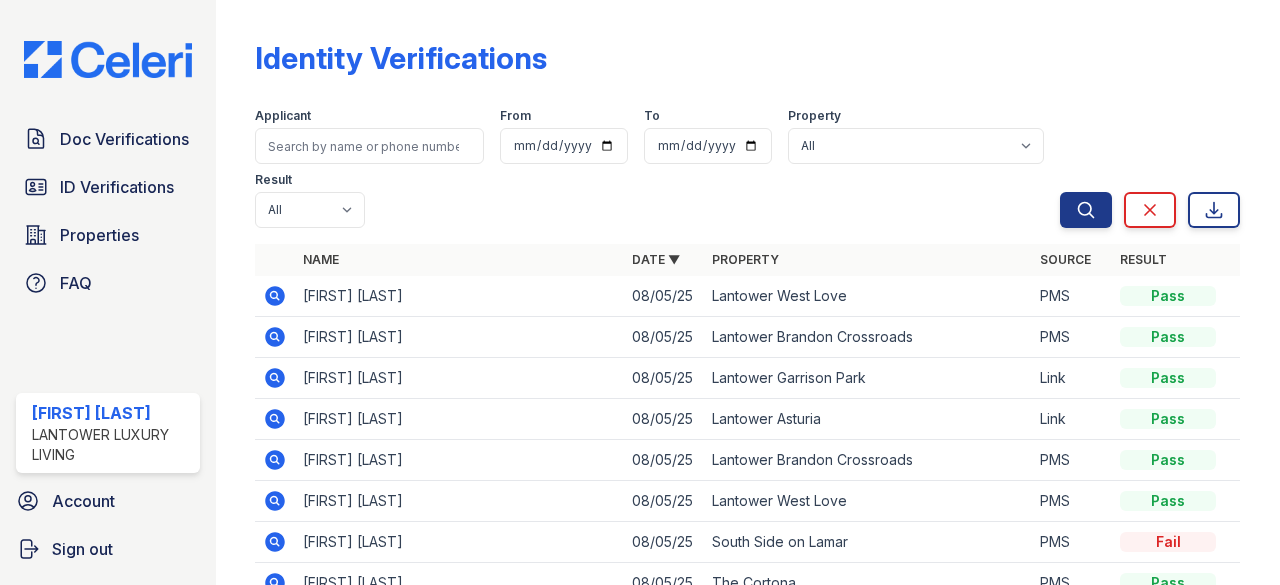 click 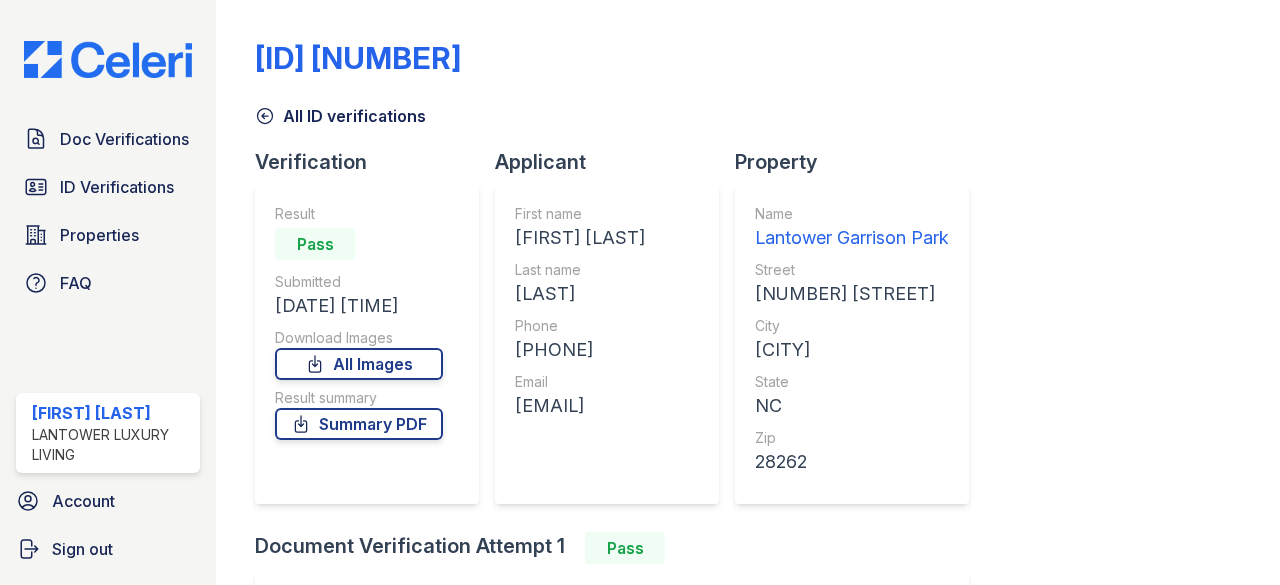 scroll, scrollTop: 0, scrollLeft: 0, axis: both 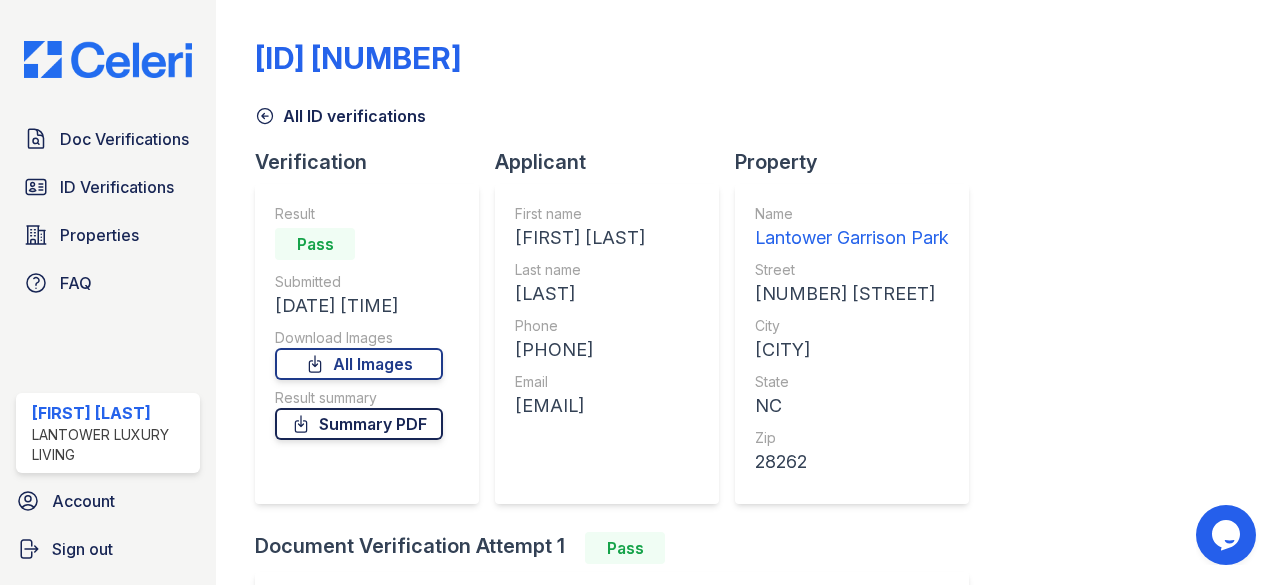 click on "Summary PDF" at bounding box center [359, 424] 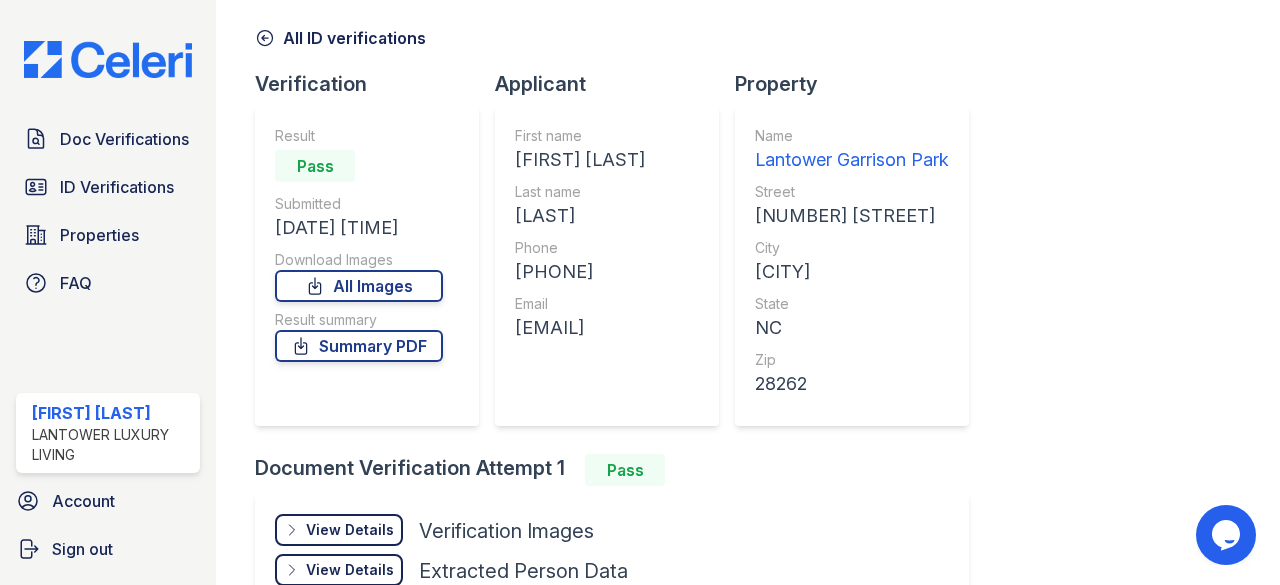 scroll, scrollTop: 200, scrollLeft: 0, axis: vertical 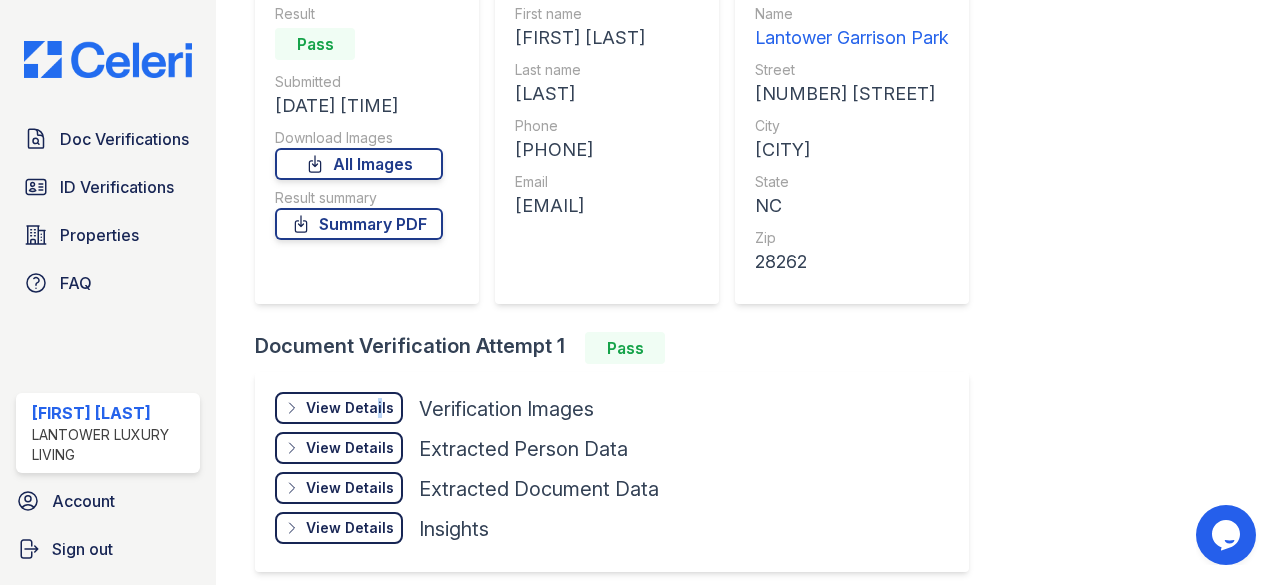 click on "View Details" at bounding box center [350, 408] 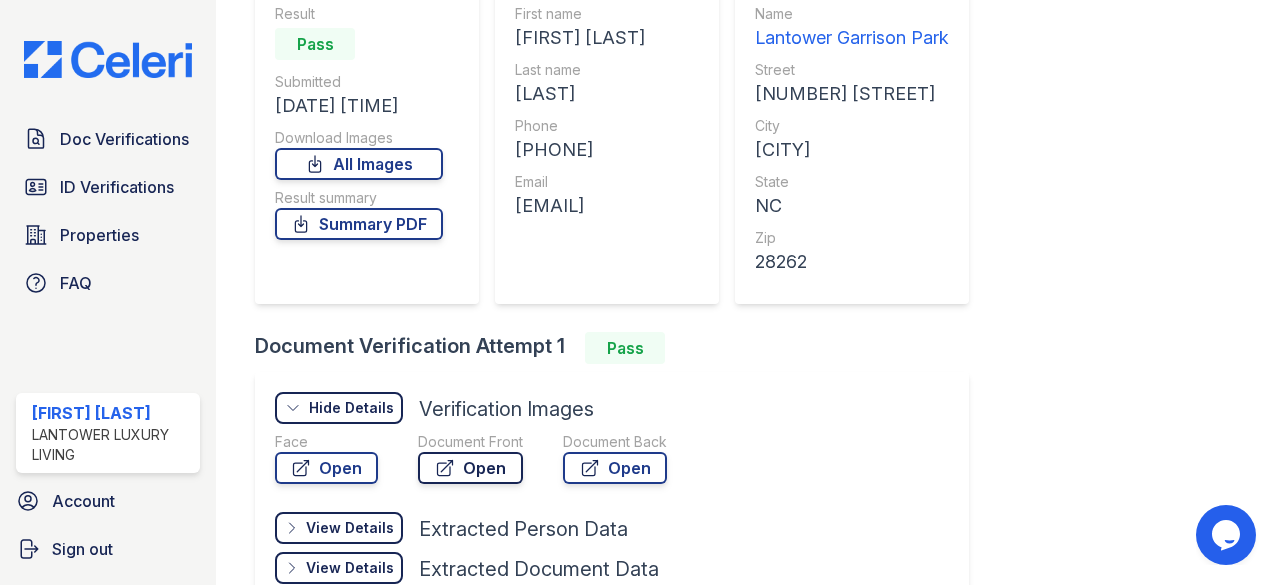 click on "Open" at bounding box center (470, 468) 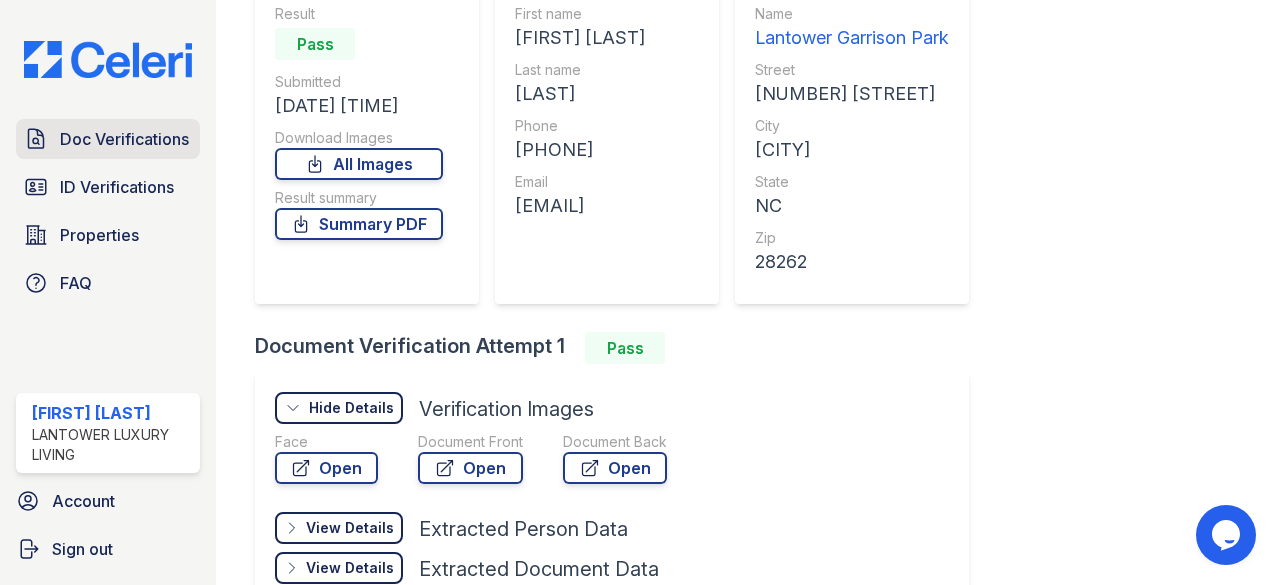 click on "Doc Verifications" at bounding box center [124, 139] 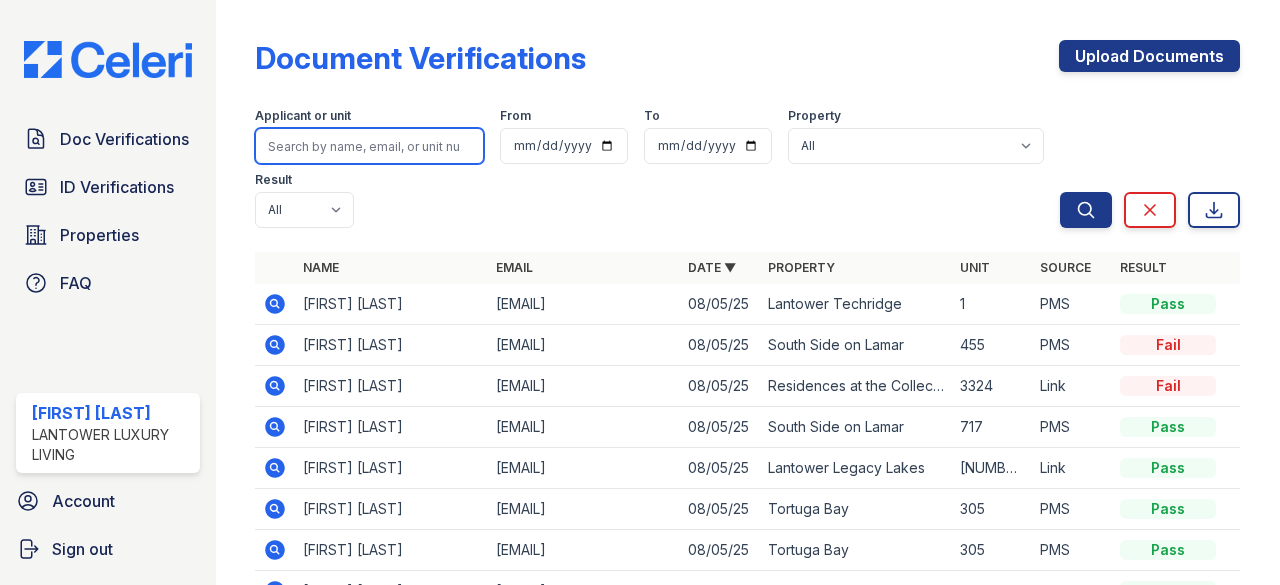 click at bounding box center [369, 146] 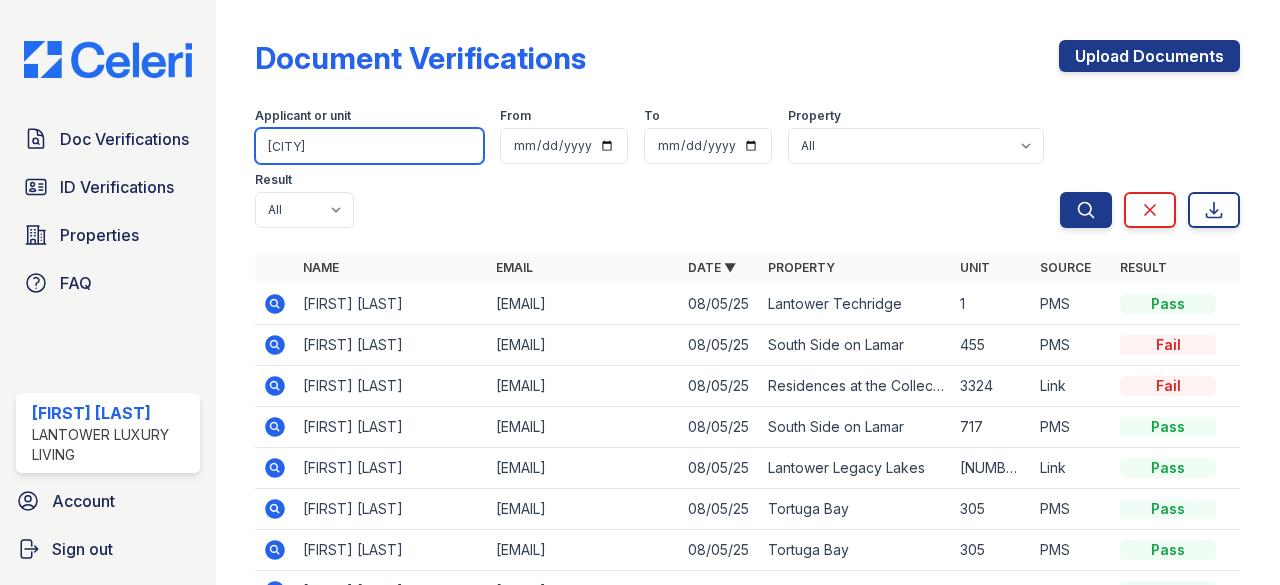 type on "chari" 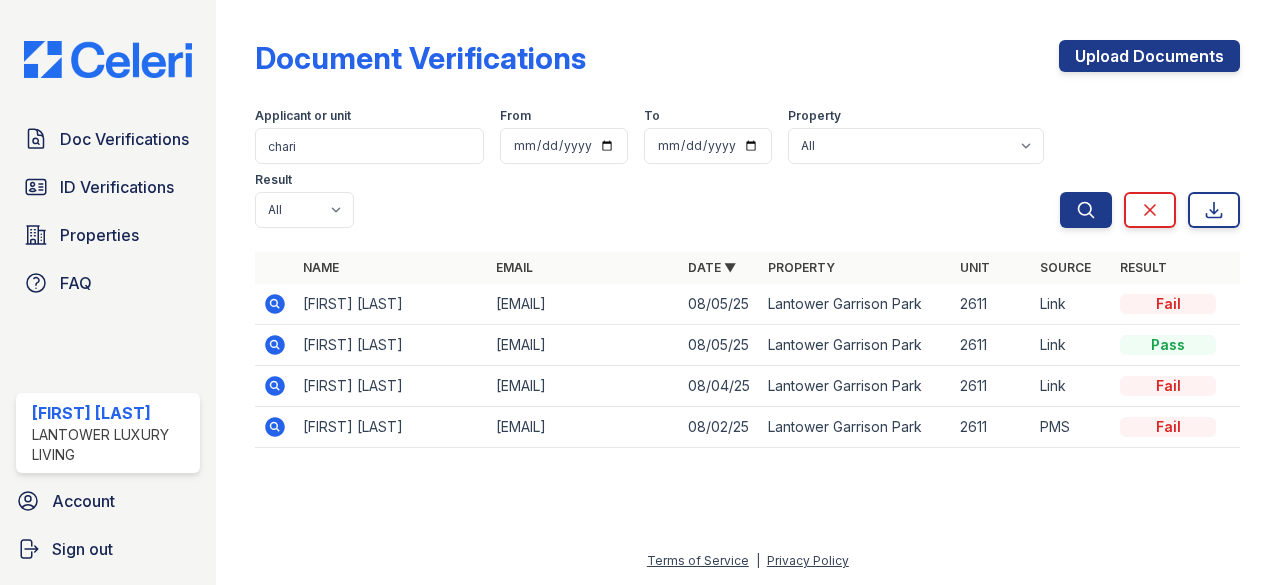 scroll, scrollTop: 0, scrollLeft: 0, axis: both 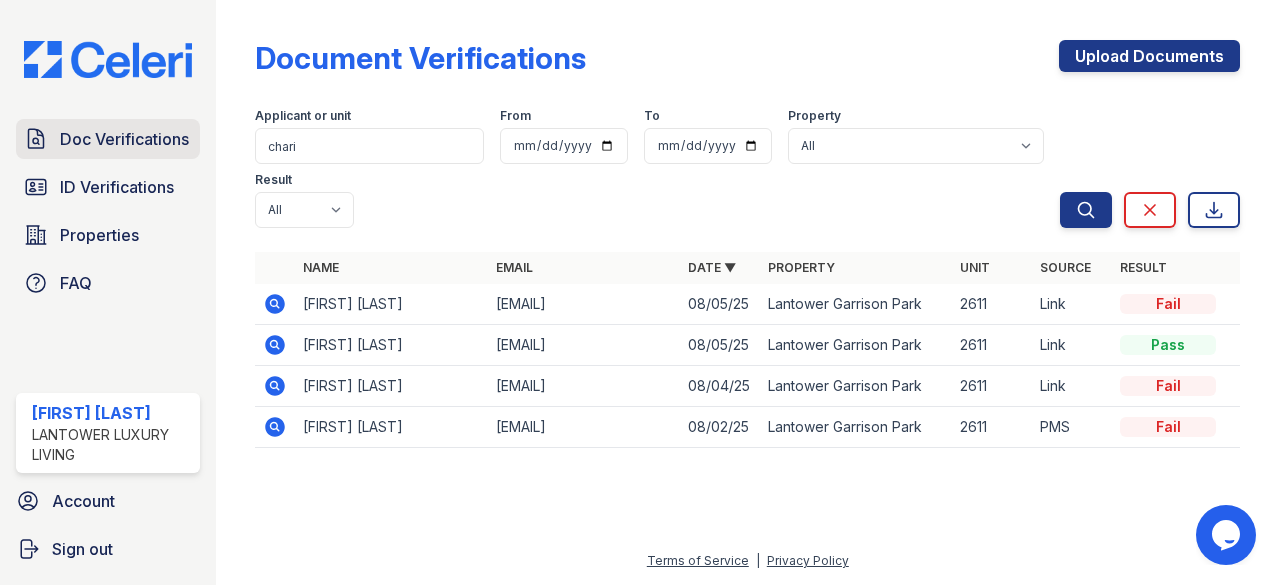 click on "Doc Verifications" at bounding box center (124, 139) 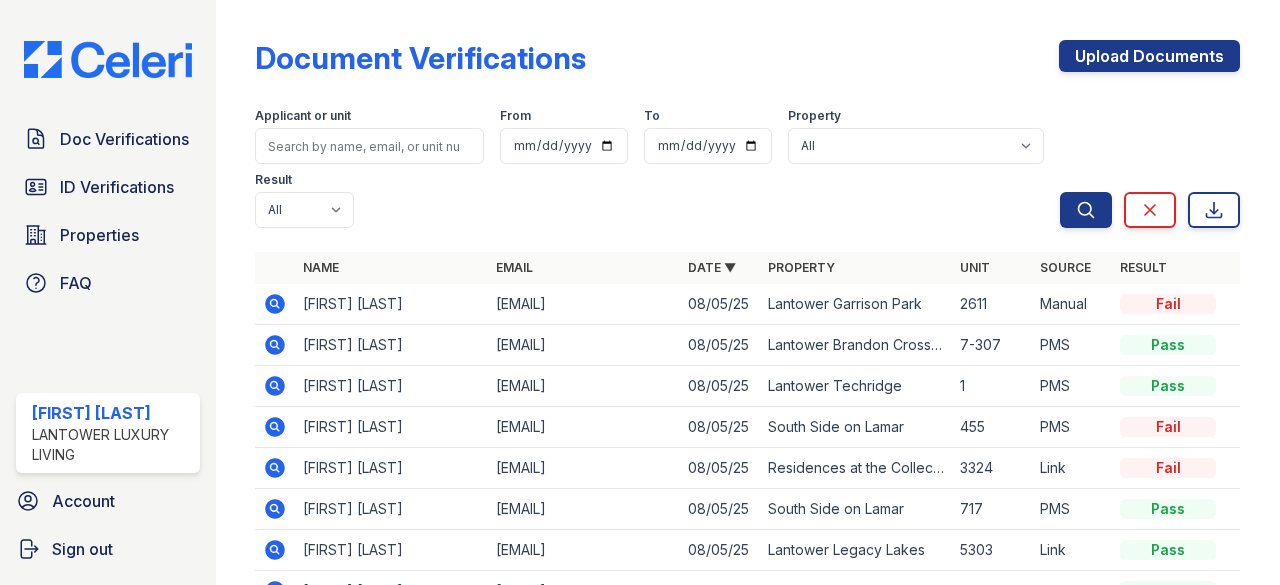 click 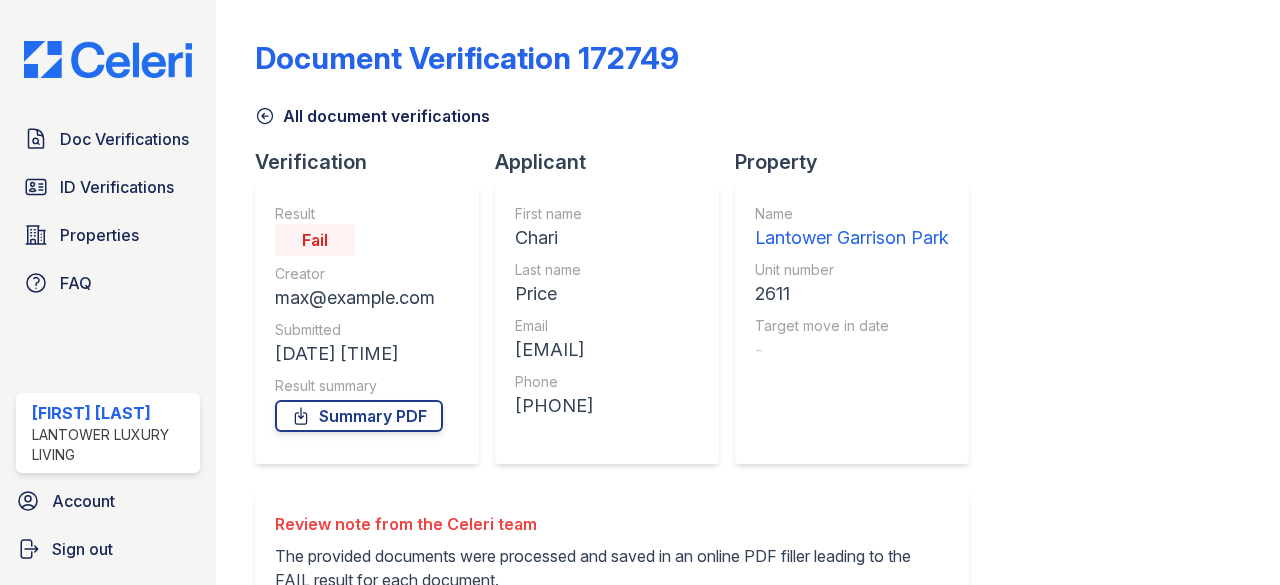 scroll, scrollTop: 0, scrollLeft: 0, axis: both 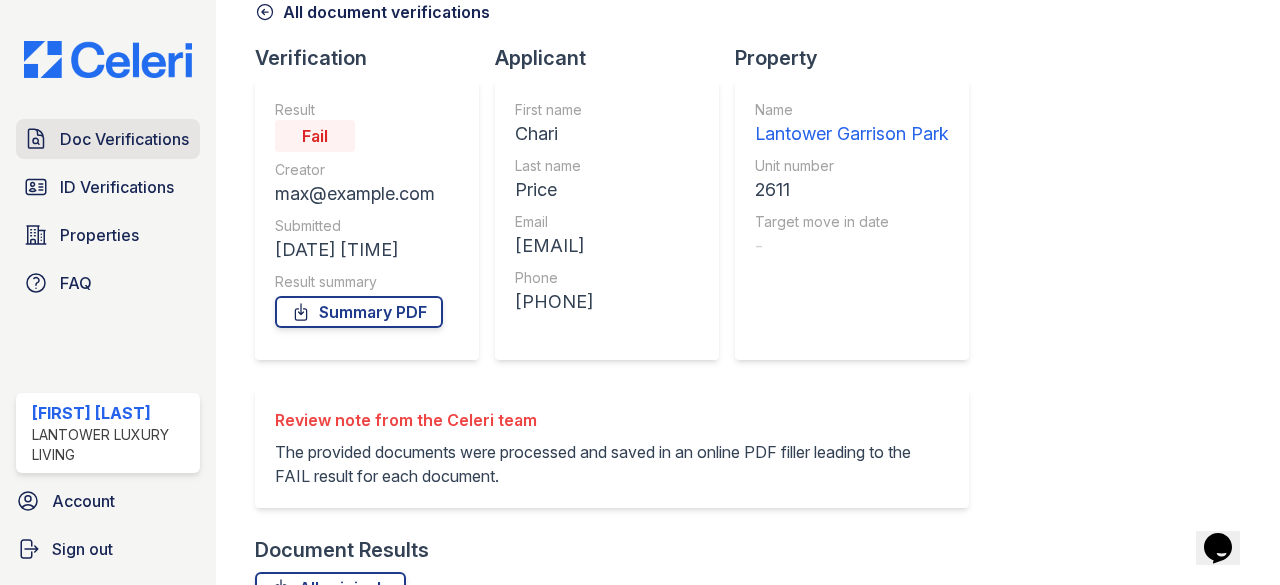 click on "Doc Verifications" at bounding box center (124, 139) 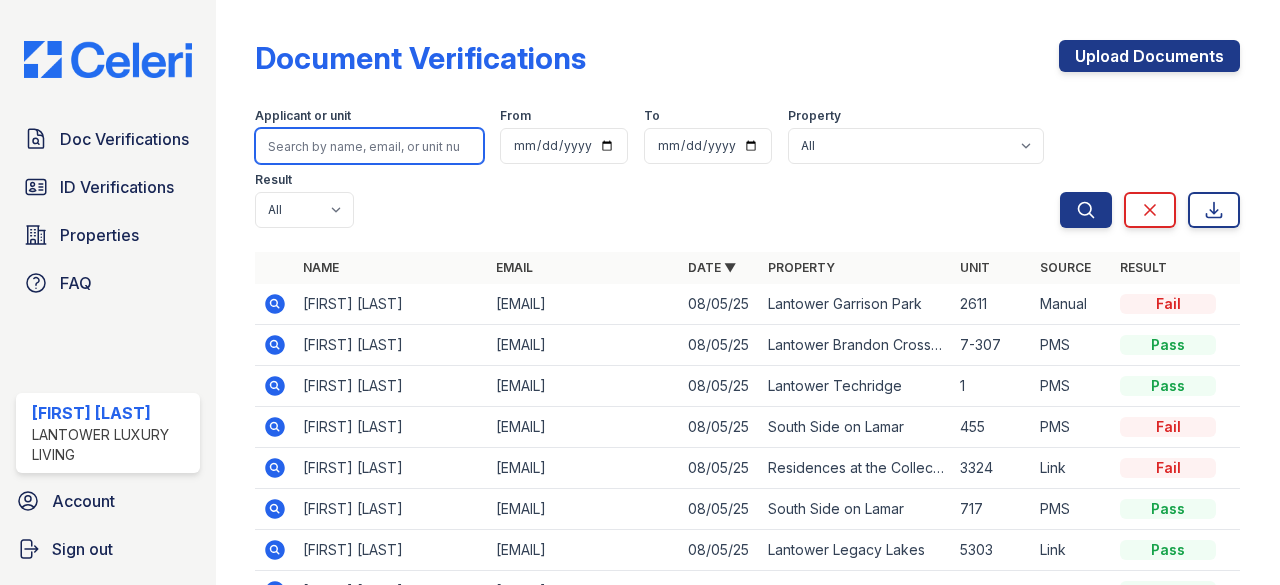 click at bounding box center (369, 146) 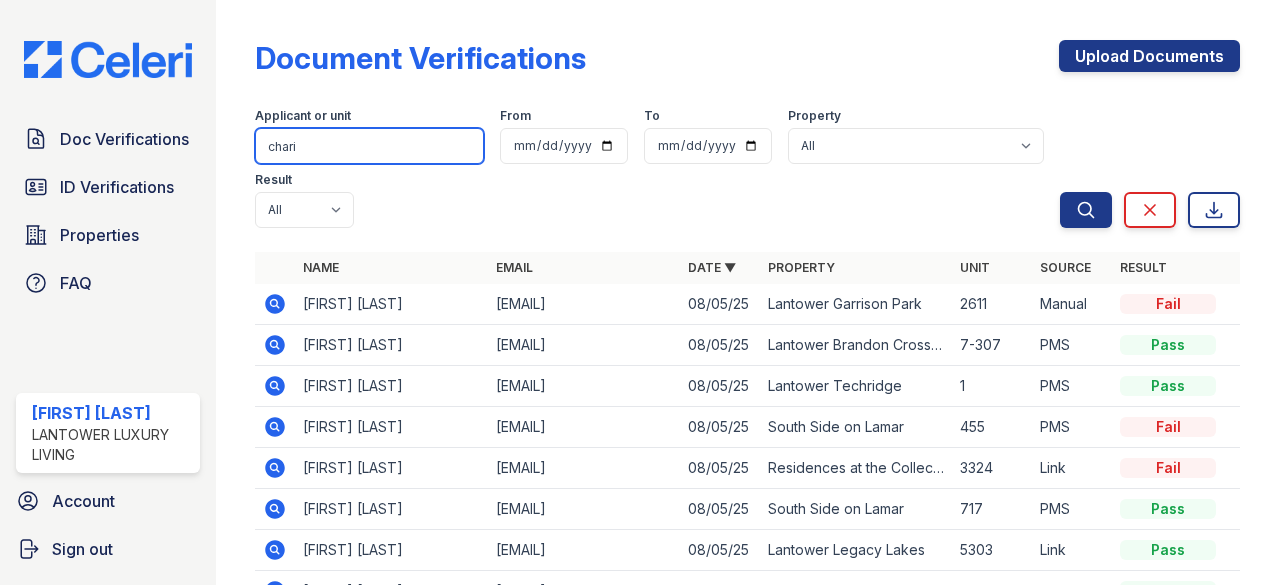 type on "chari" 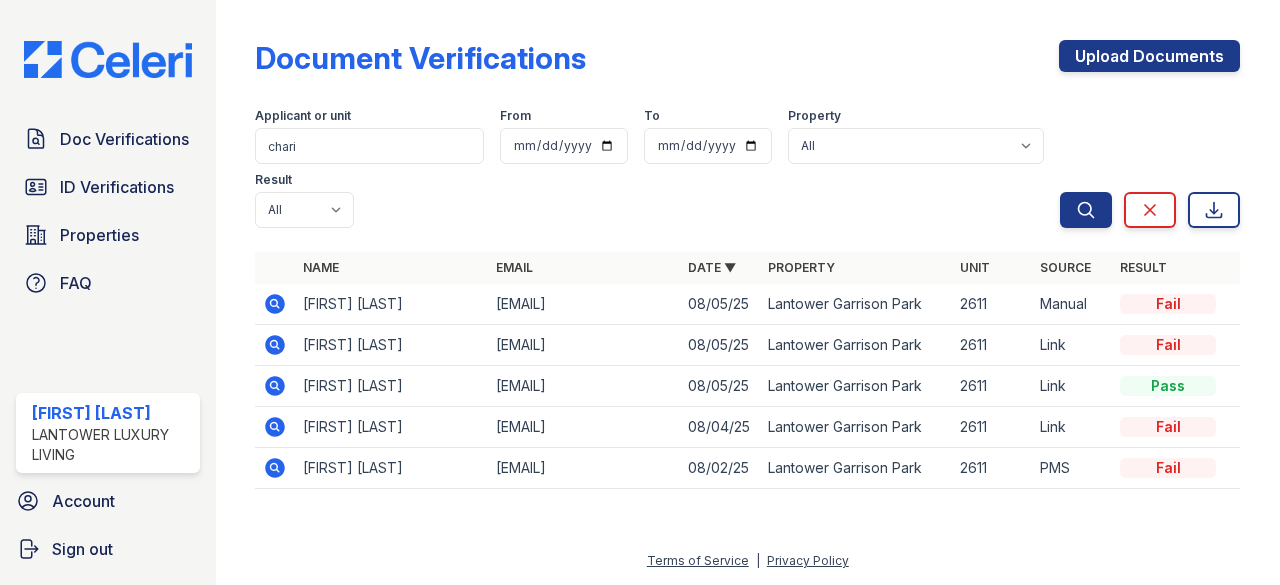 click 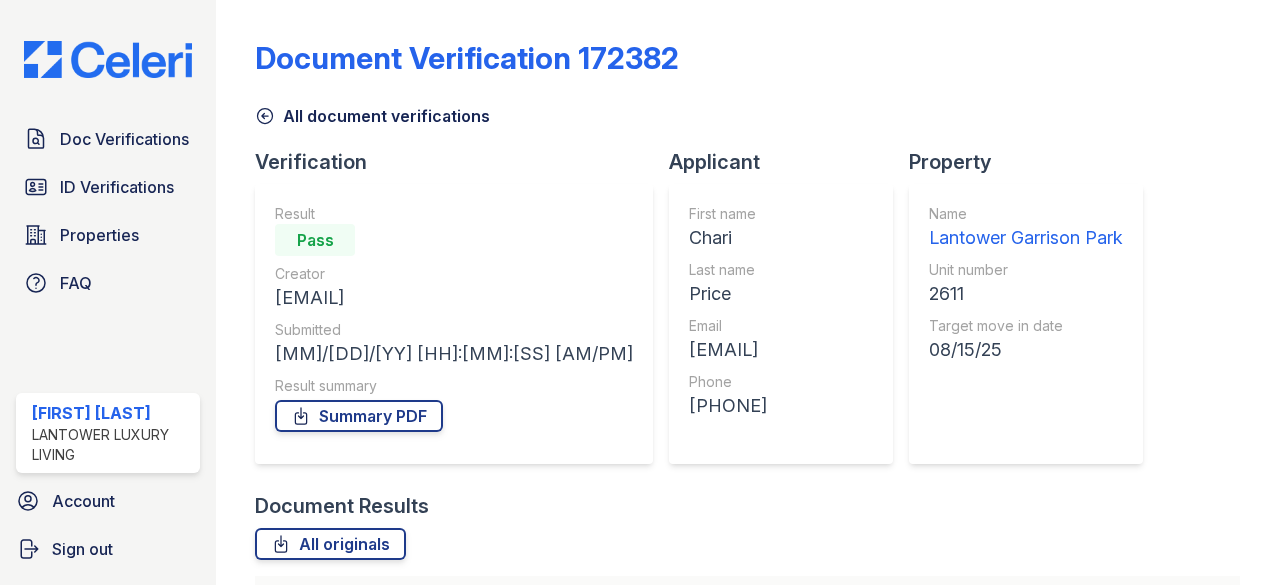 scroll, scrollTop: 0, scrollLeft: 0, axis: both 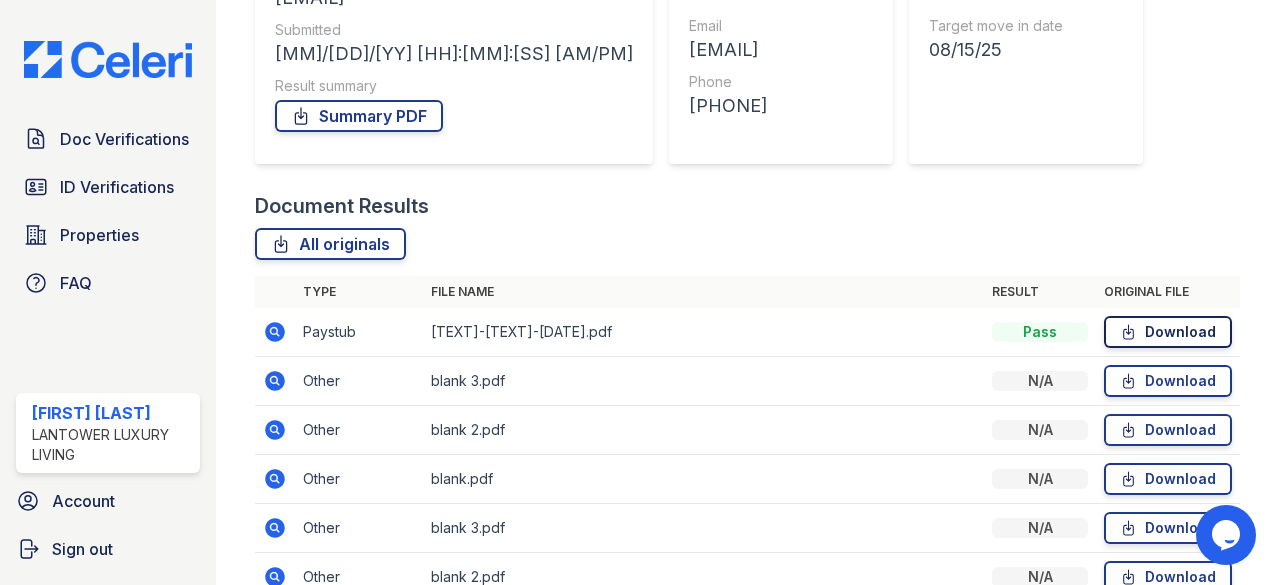 click on "Download" at bounding box center [1168, 332] 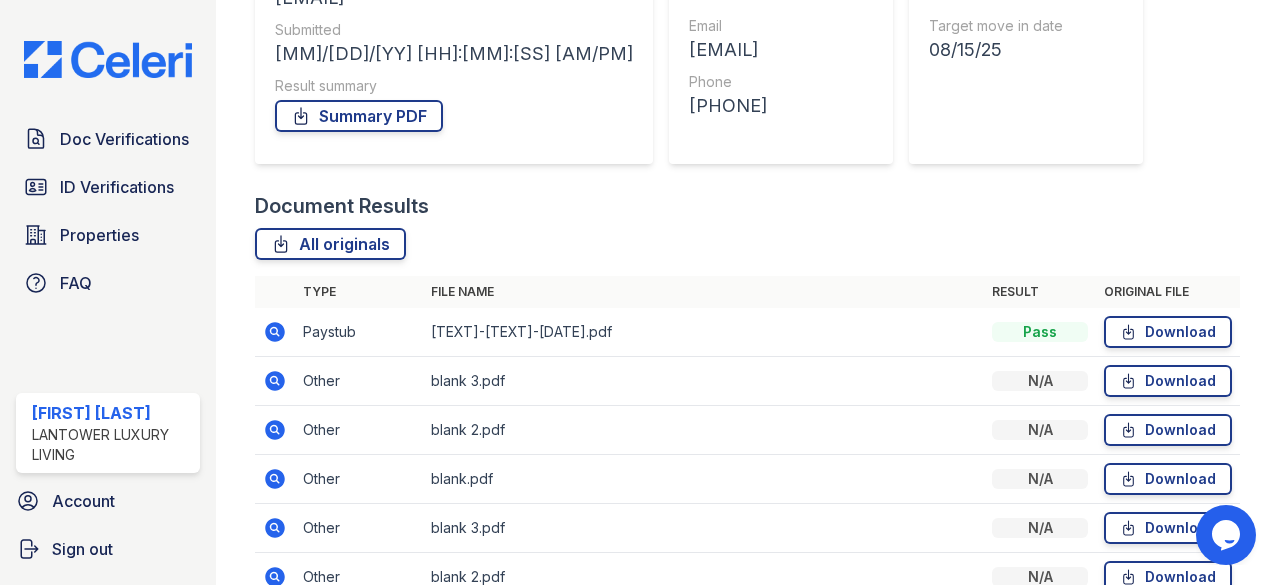 click on "blank.pdf" at bounding box center (703, 479) 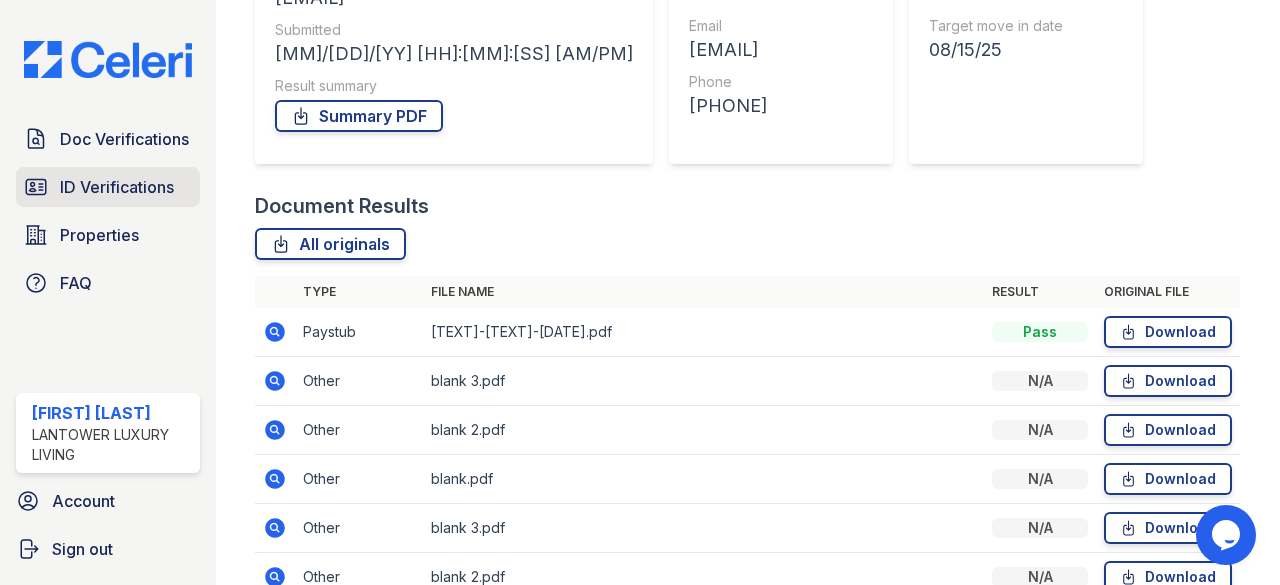 click on "ID Verifications" at bounding box center (117, 187) 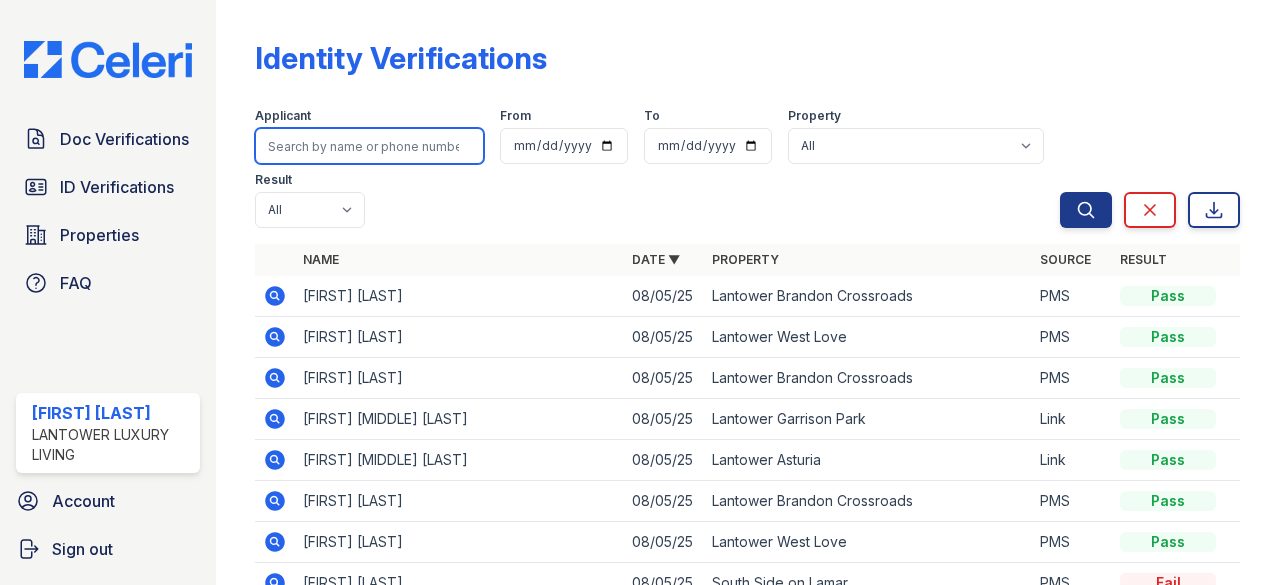 click at bounding box center (369, 146) 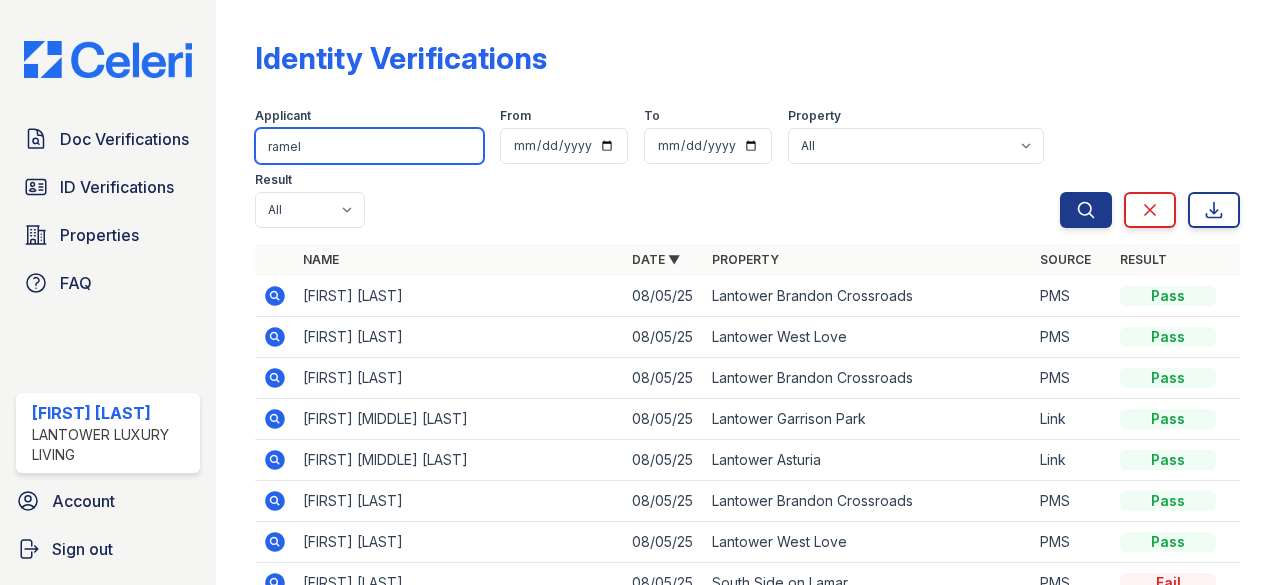 type on "ramel" 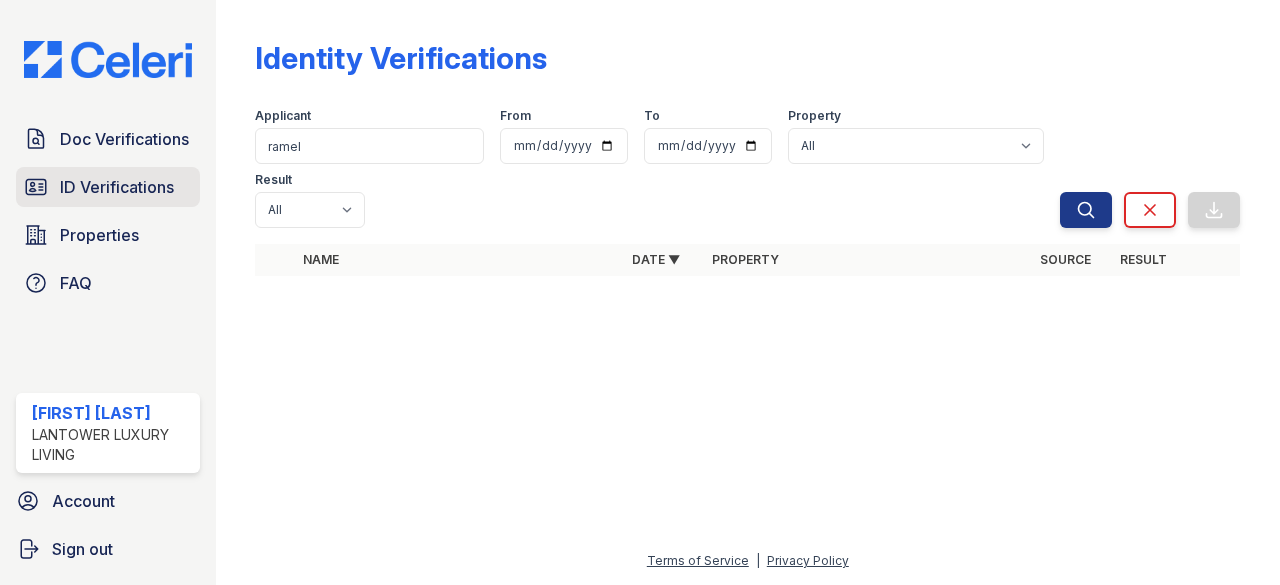 click on "ID Verifications" at bounding box center (117, 187) 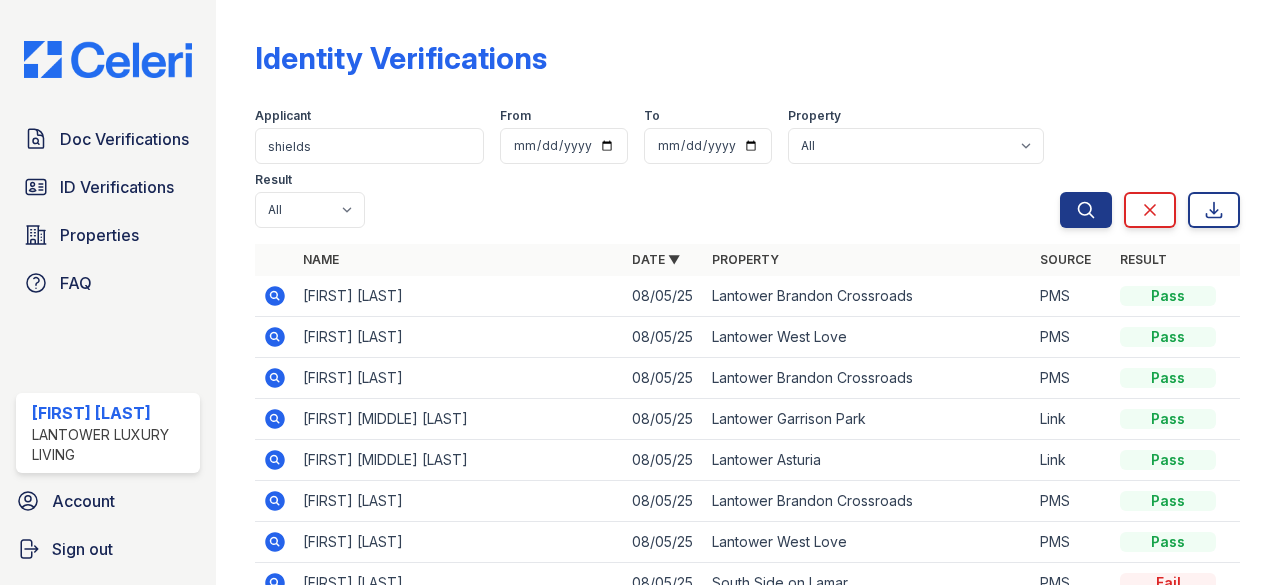 type on "shields" 